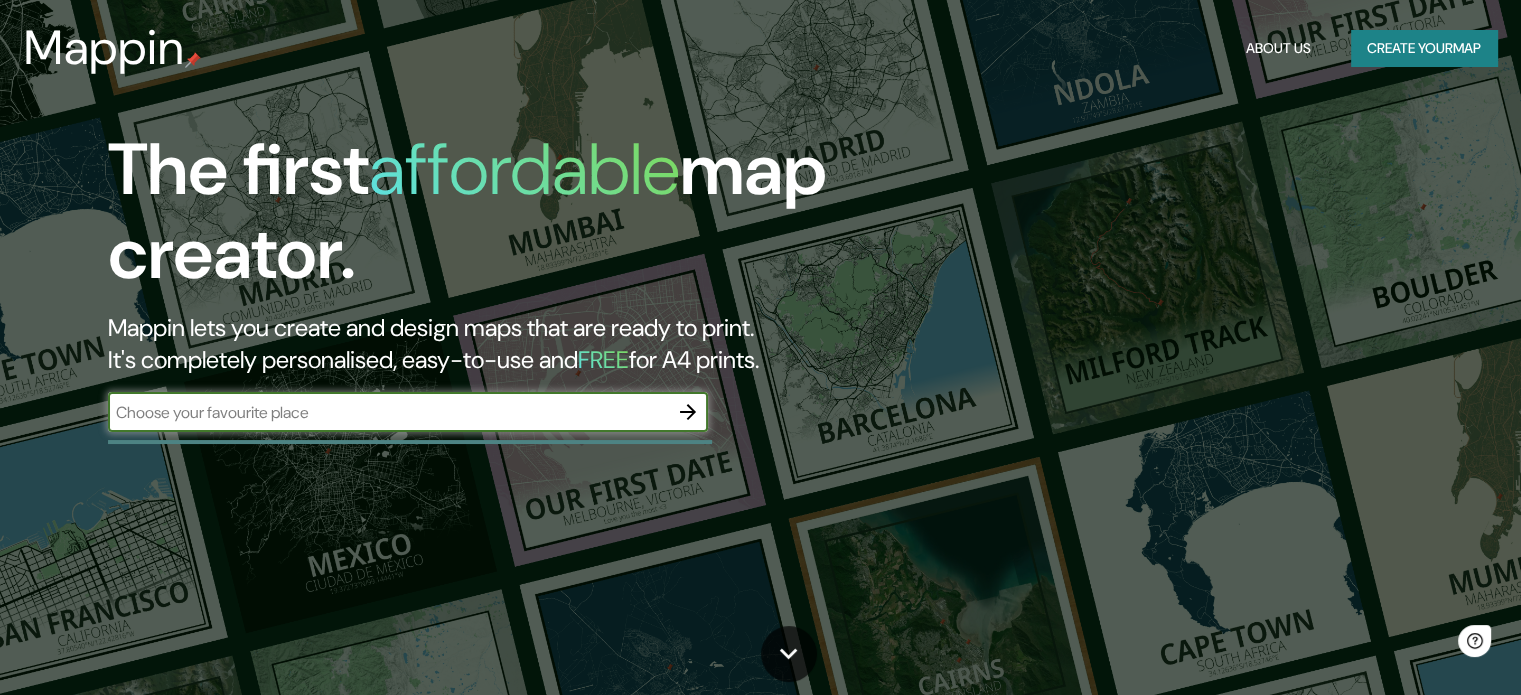 scroll, scrollTop: 0, scrollLeft: 0, axis: both 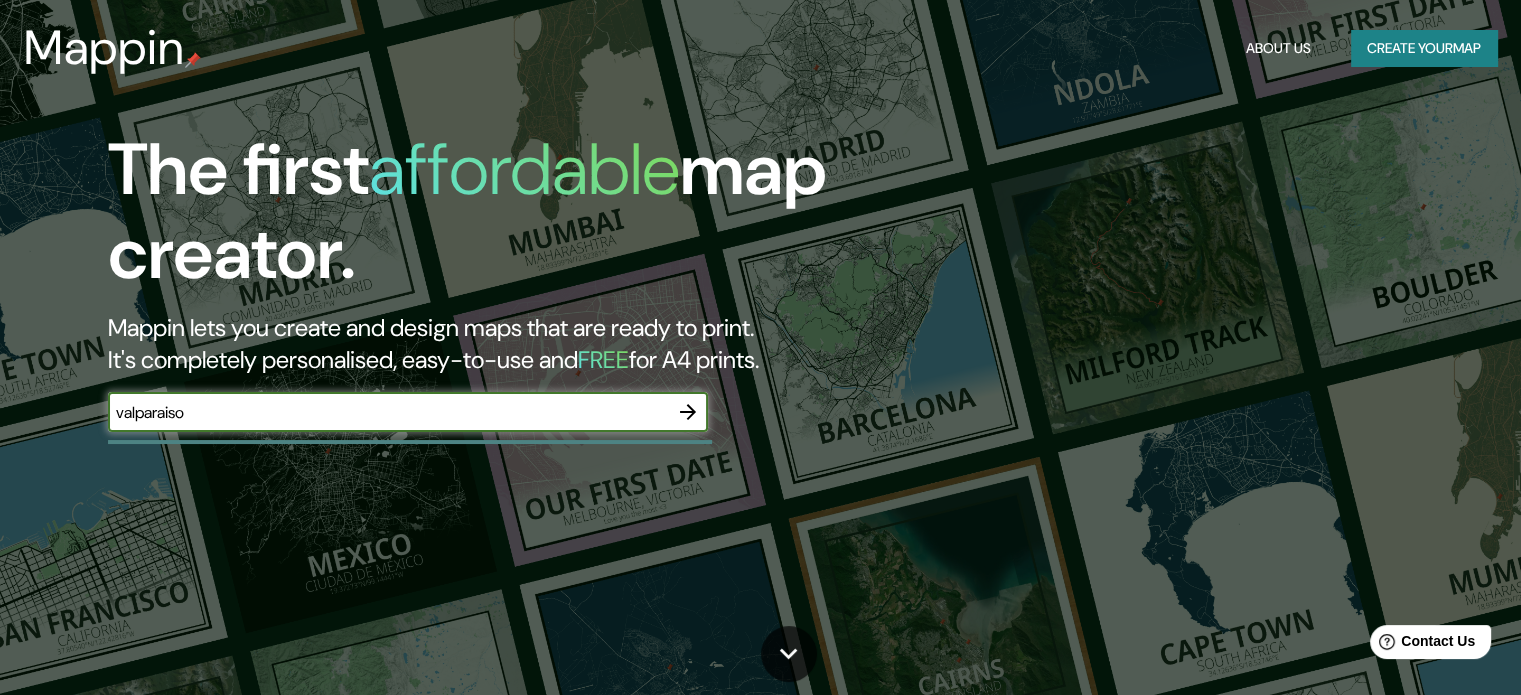 type on "valparaiso" 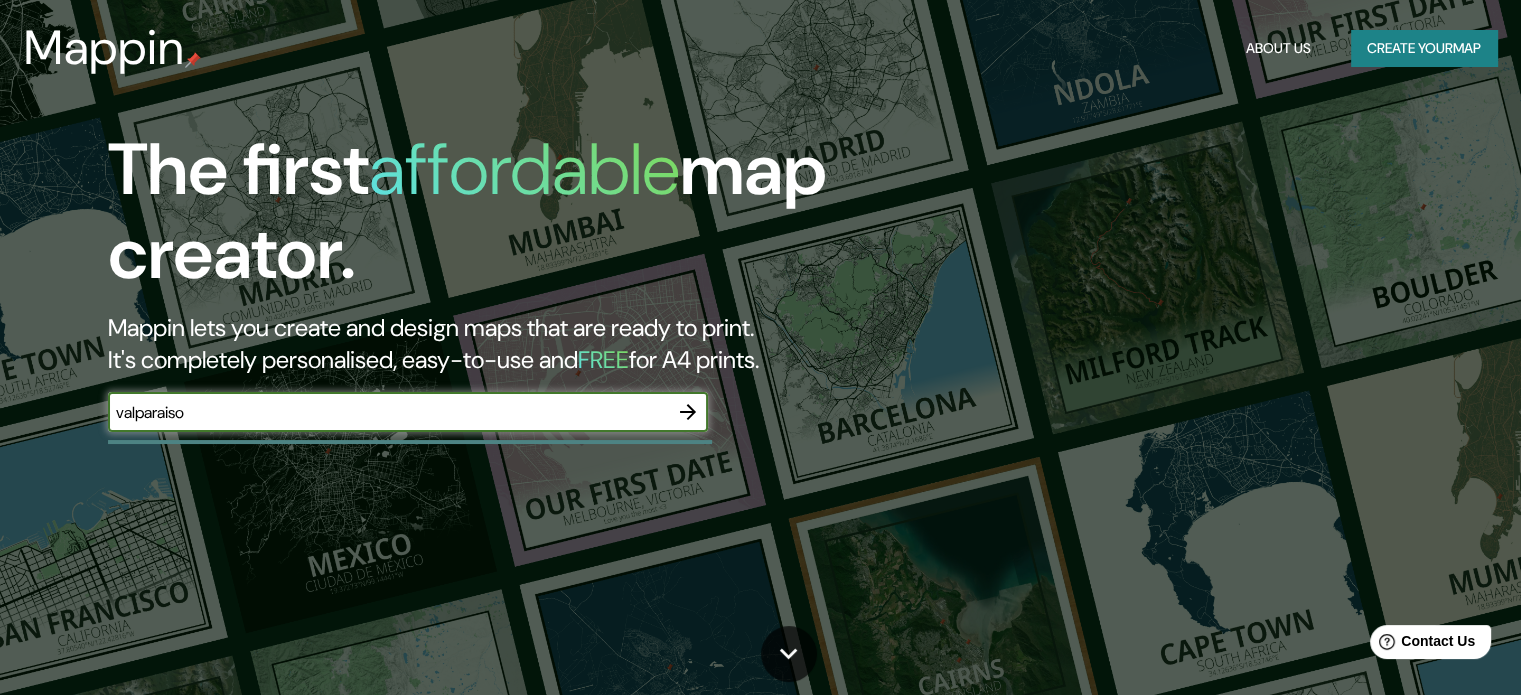 click 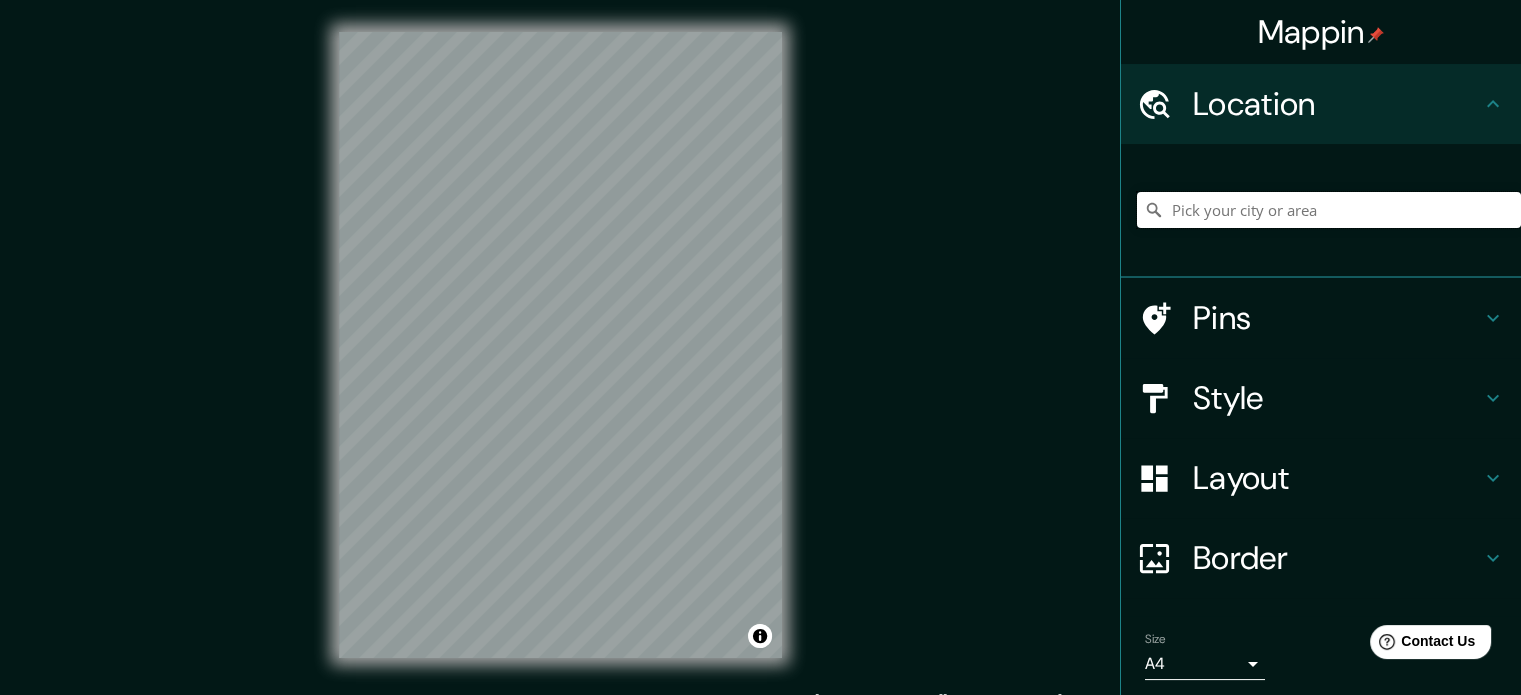 click at bounding box center (1329, 210) 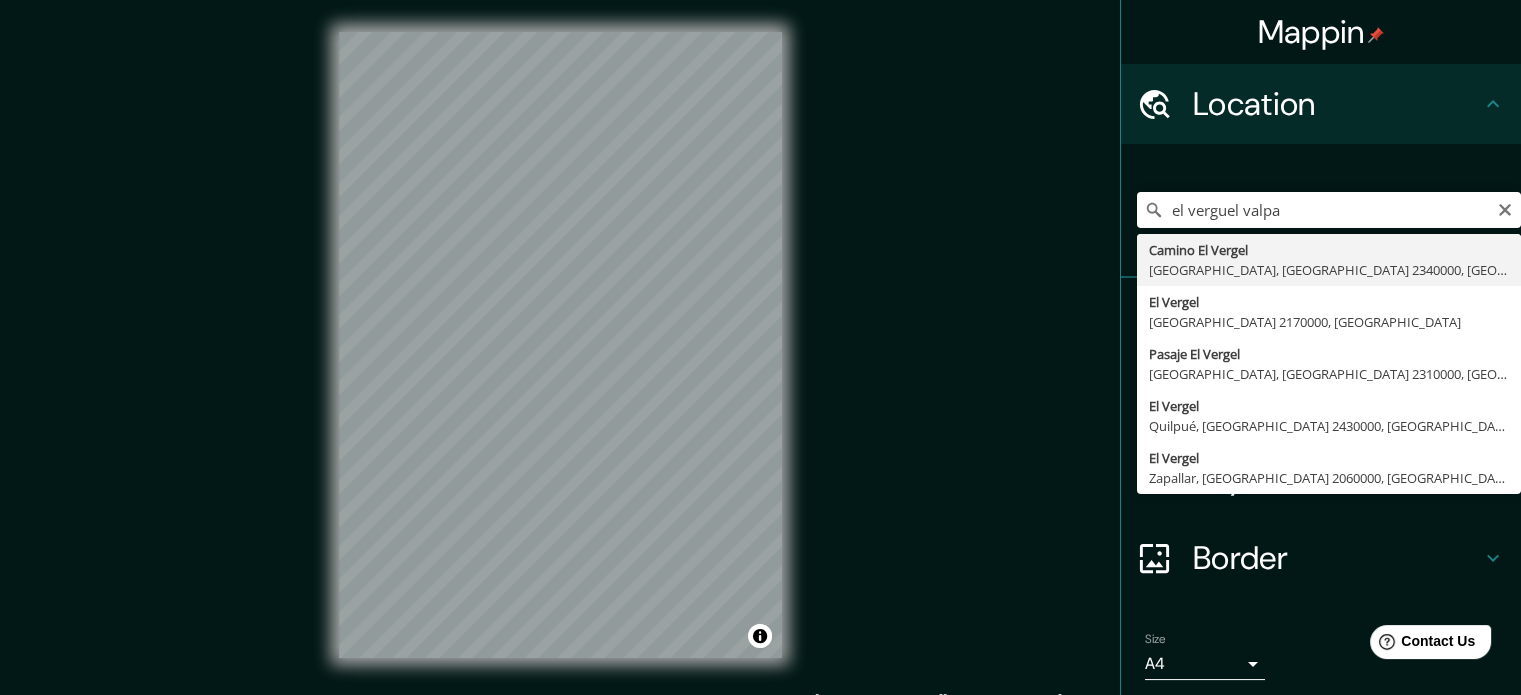 type on "[GEOGRAPHIC_DATA], [GEOGRAPHIC_DATA], [GEOGRAPHIC_DATA] 2340000, [GEOGRAPHIC_DATA]" 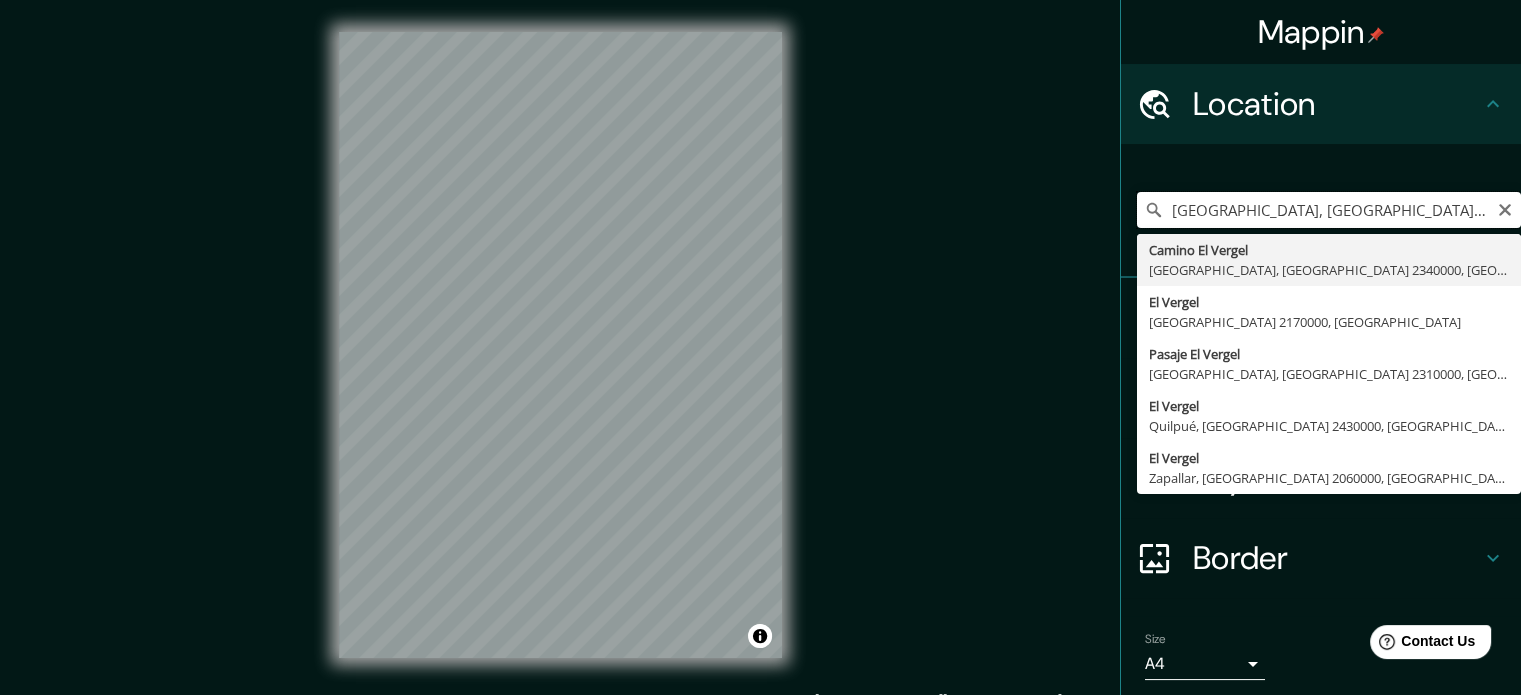 scroll, scrollTop: 0, scrollLeft: 0, axis: both 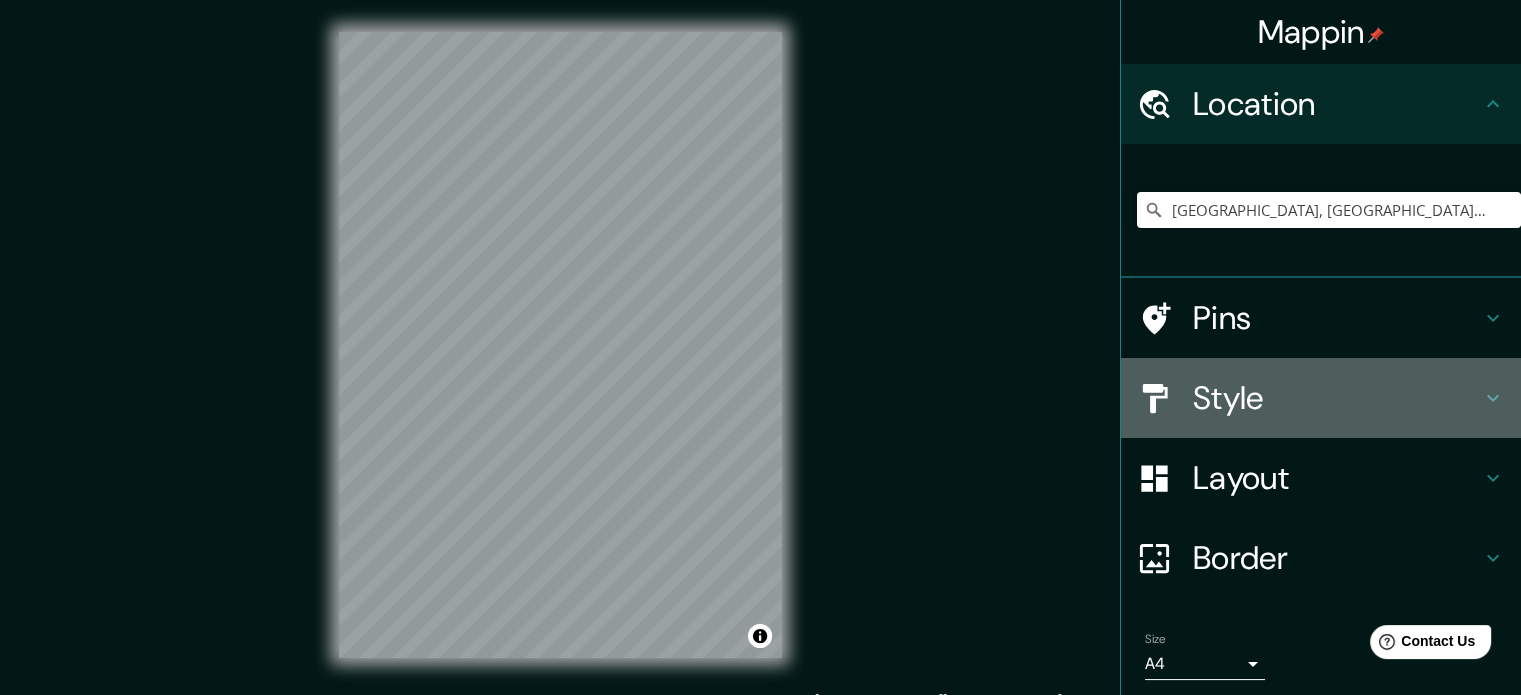click on "Style" at bounding box center [1337, 398] 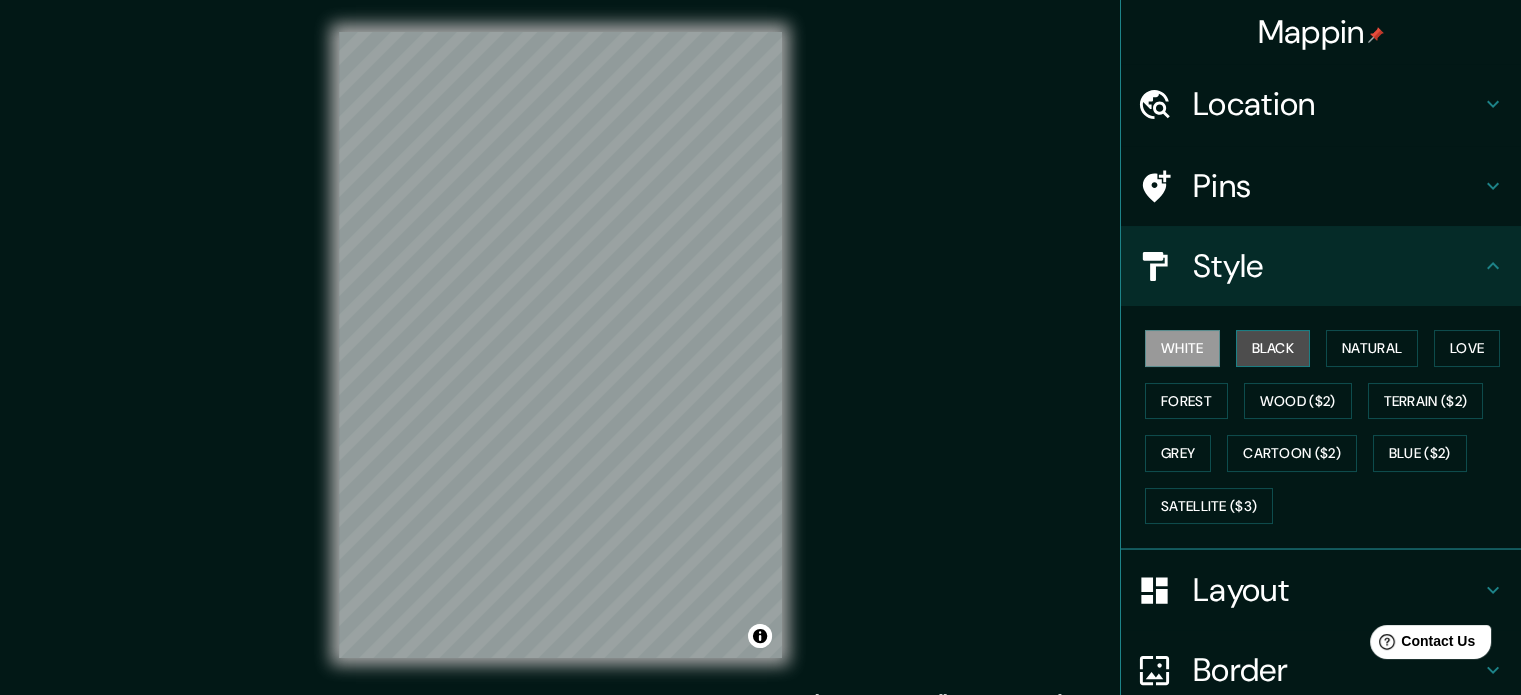 click on "Black" at bounding box center [1273, 348] 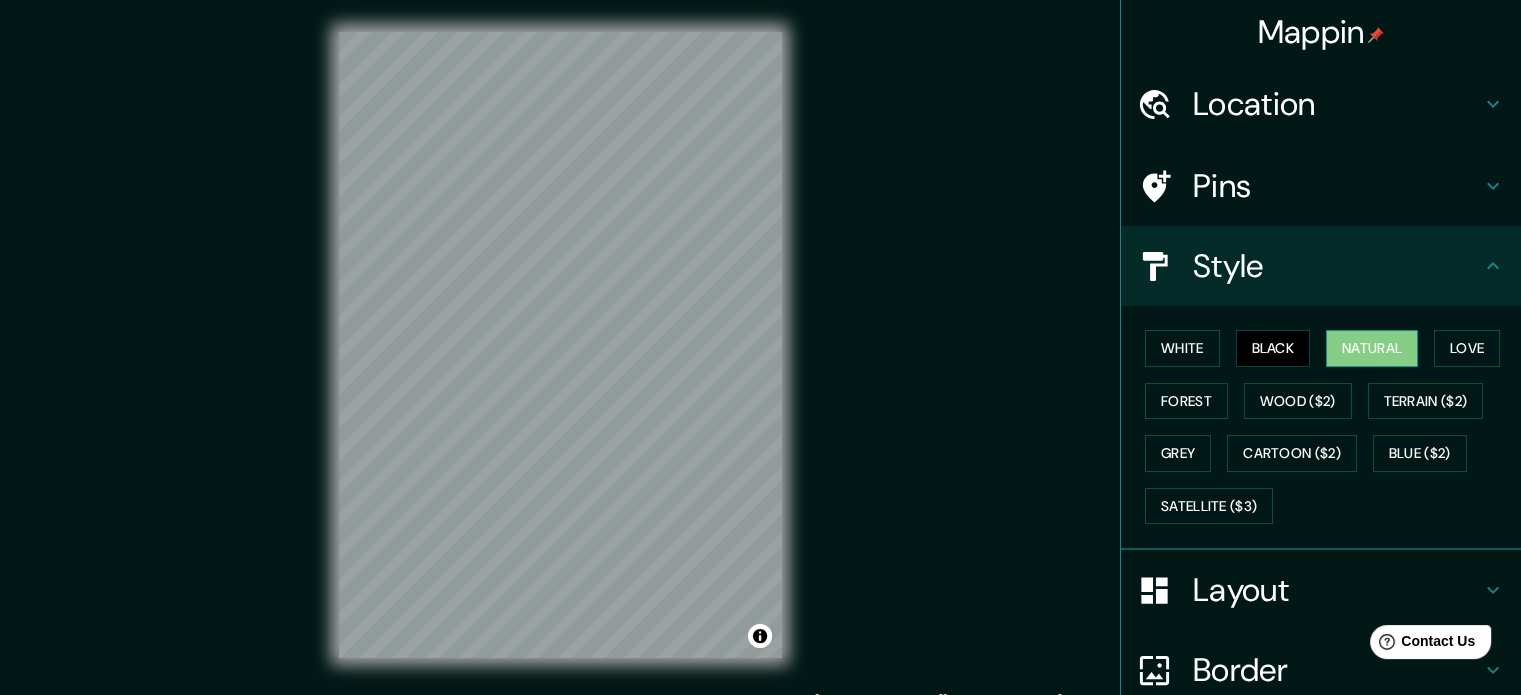 click on "Natural" at bounding box center [1372, 348] 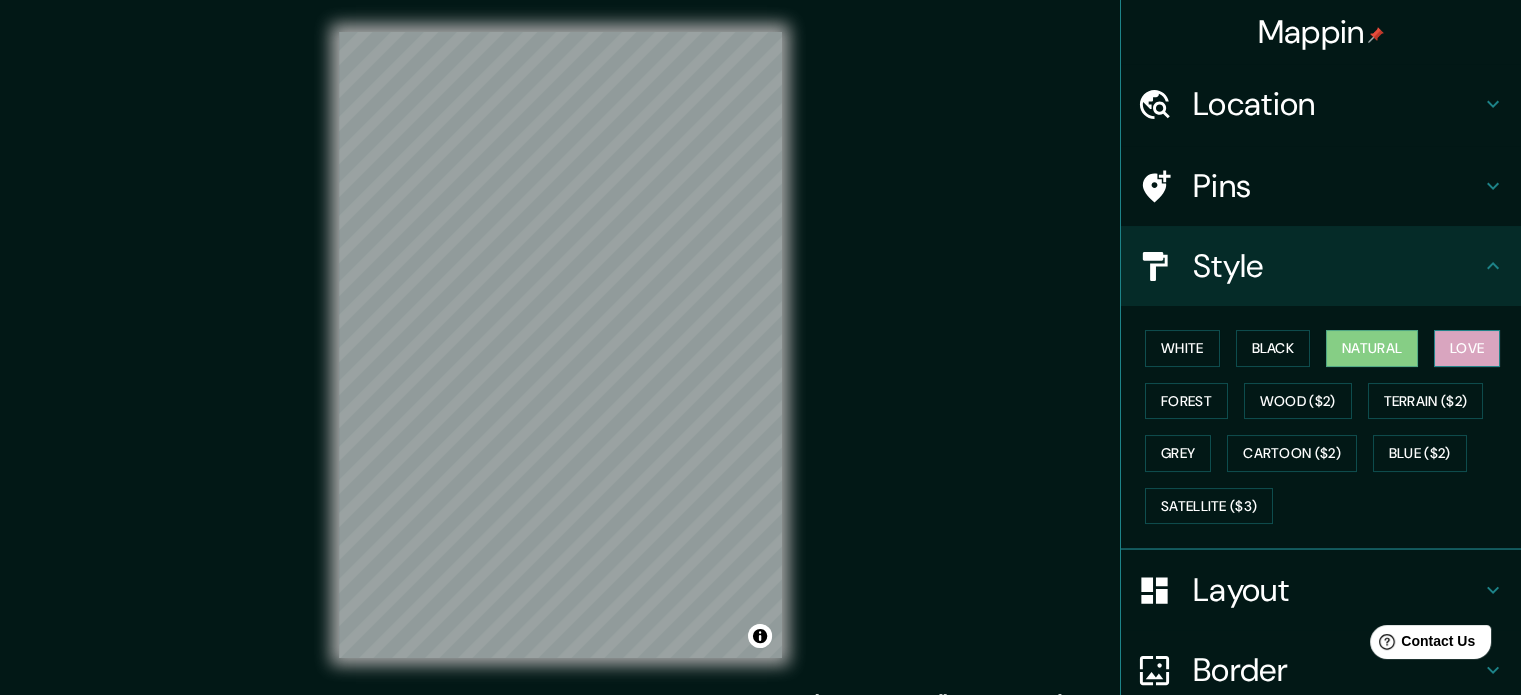 click on "Love" at bounding box center [1467, 348] 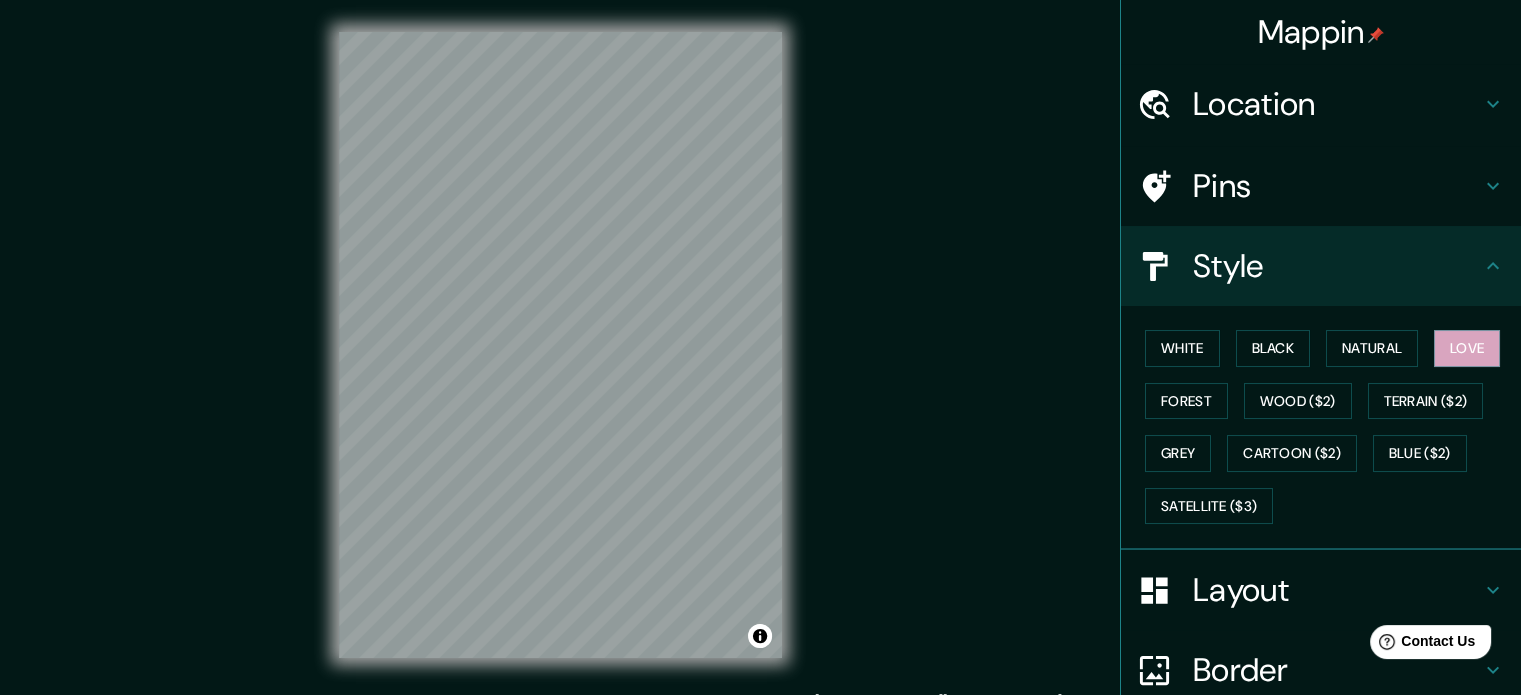 click on "Style" at bounding box center [1337, 266] 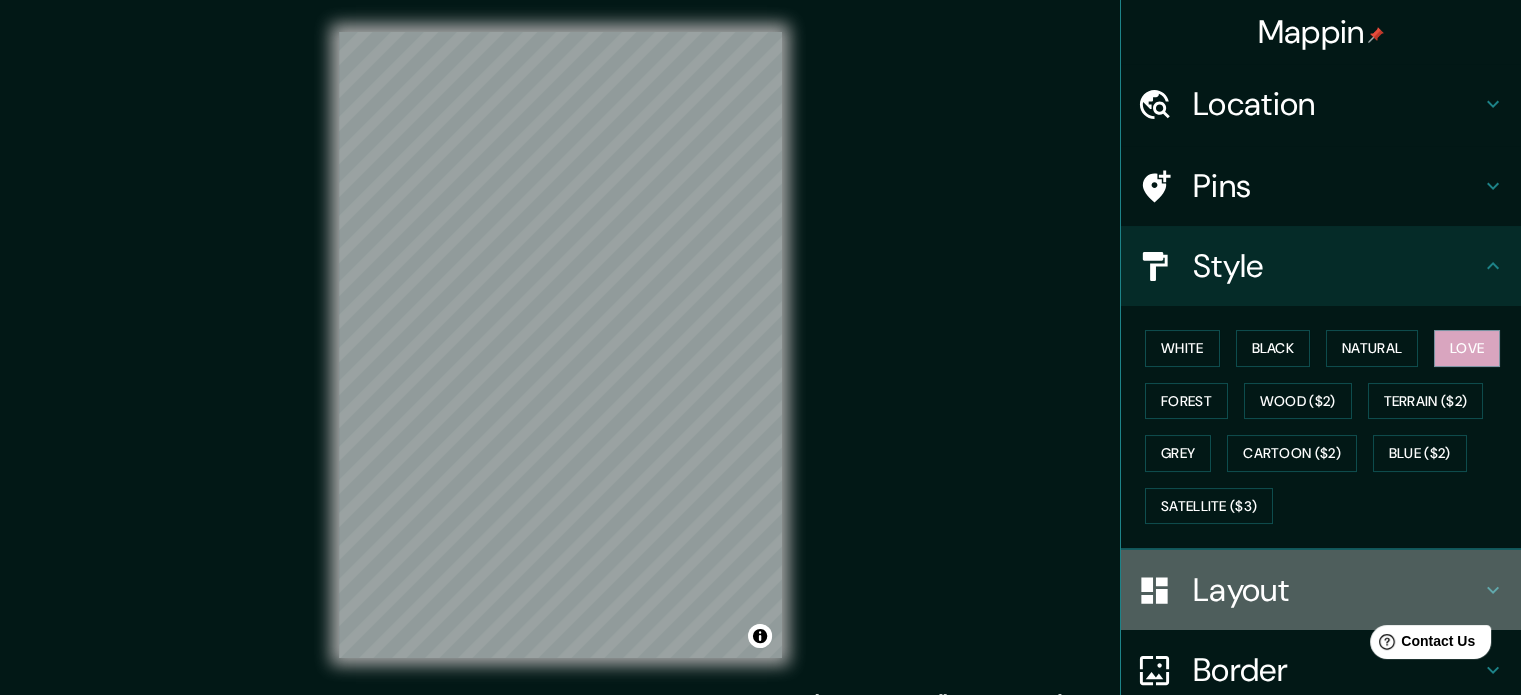 click on "Layout" at bounding box center [1337, 590] 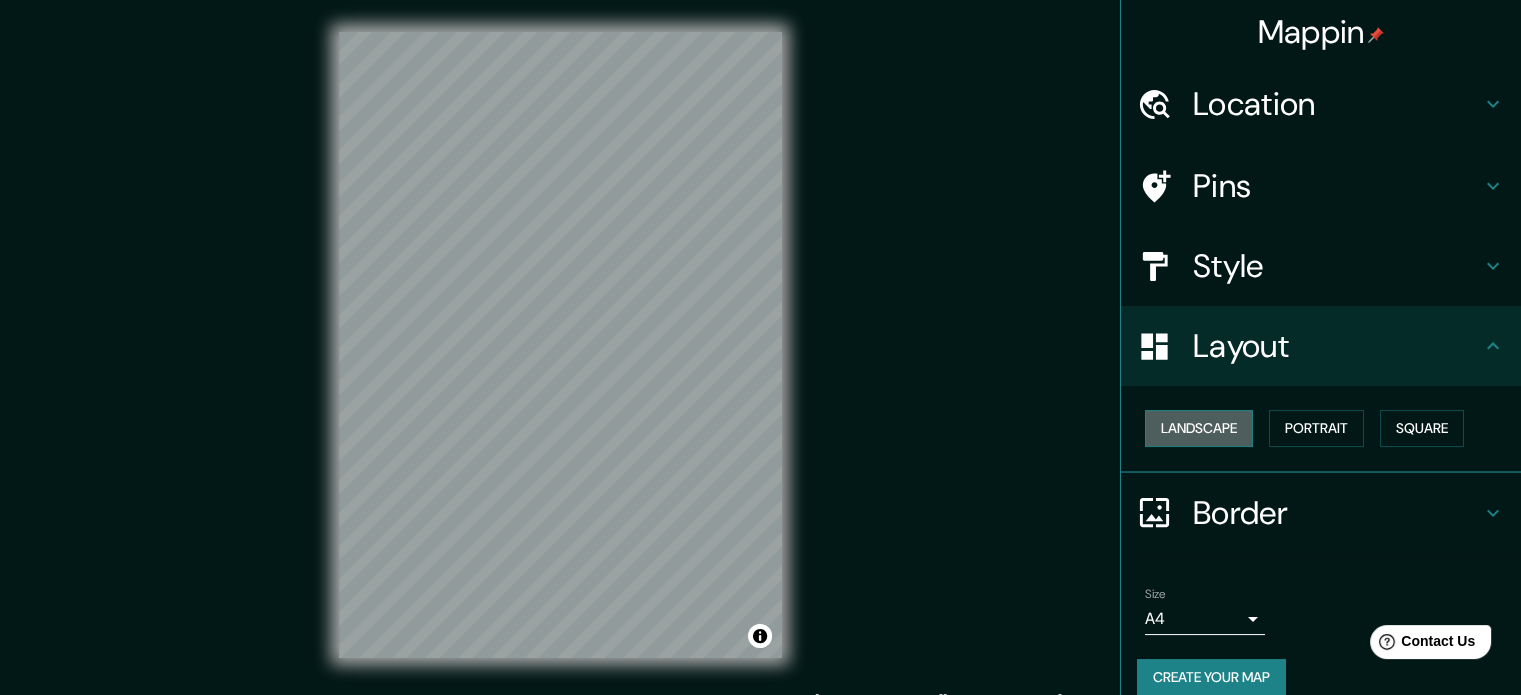 click on "Landscape" at bounding box center [1199, 428] 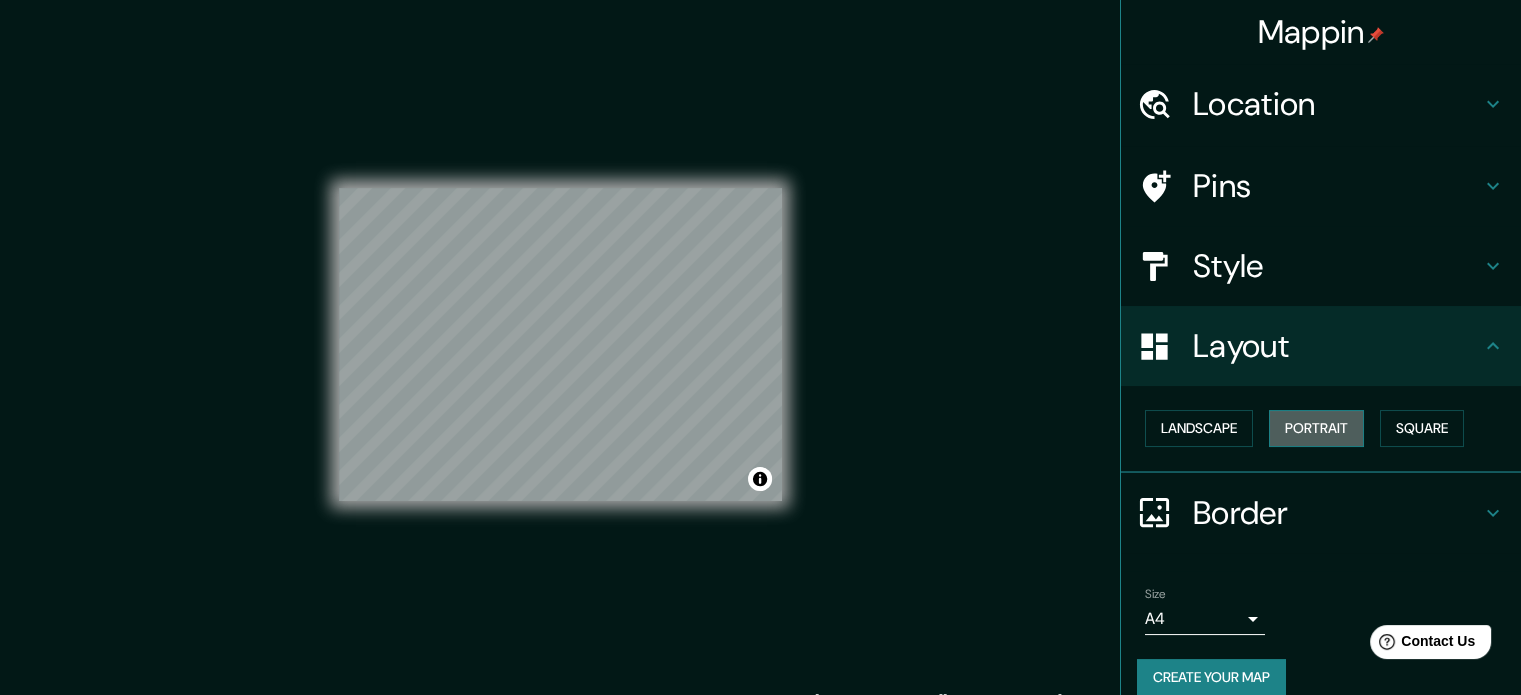 click on "Portrait" at bounding box center [1316, 428] 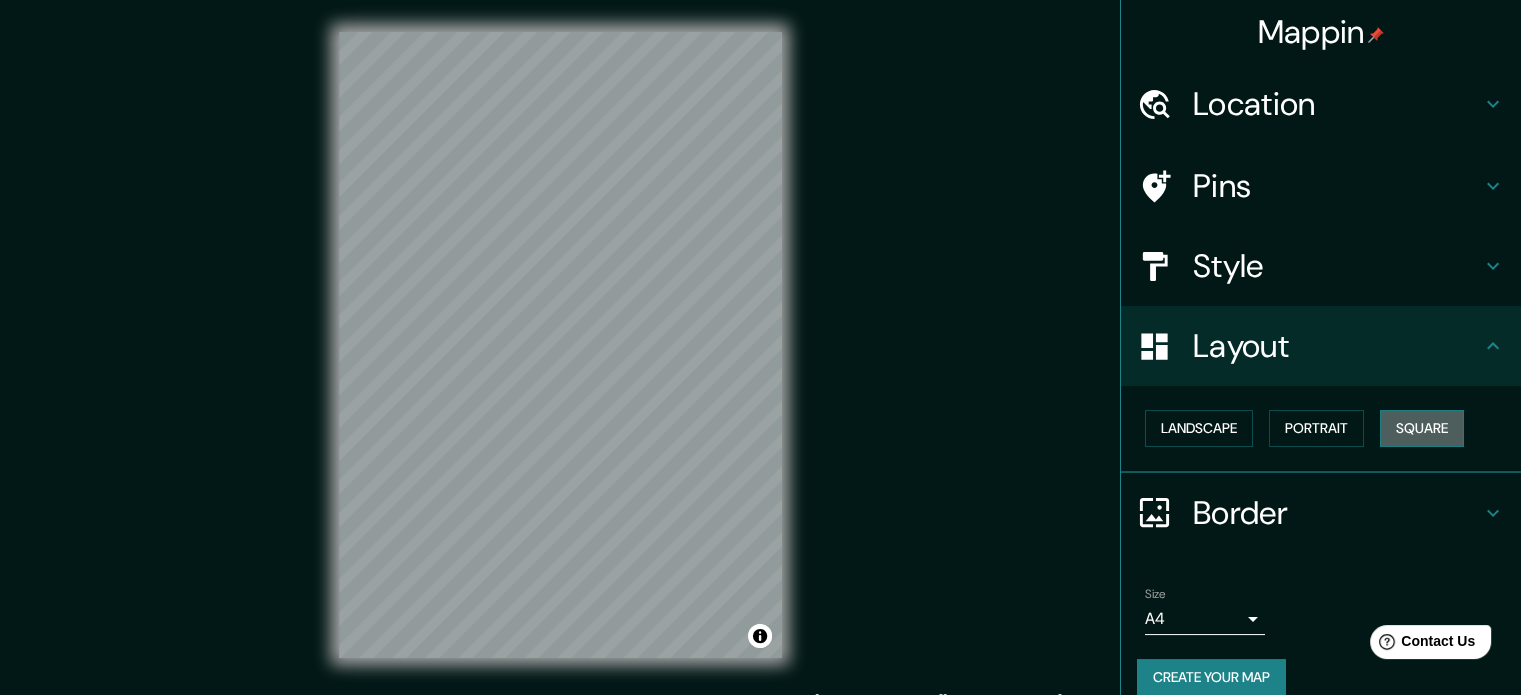 click on "Square" at bounding box center (1422, 428) 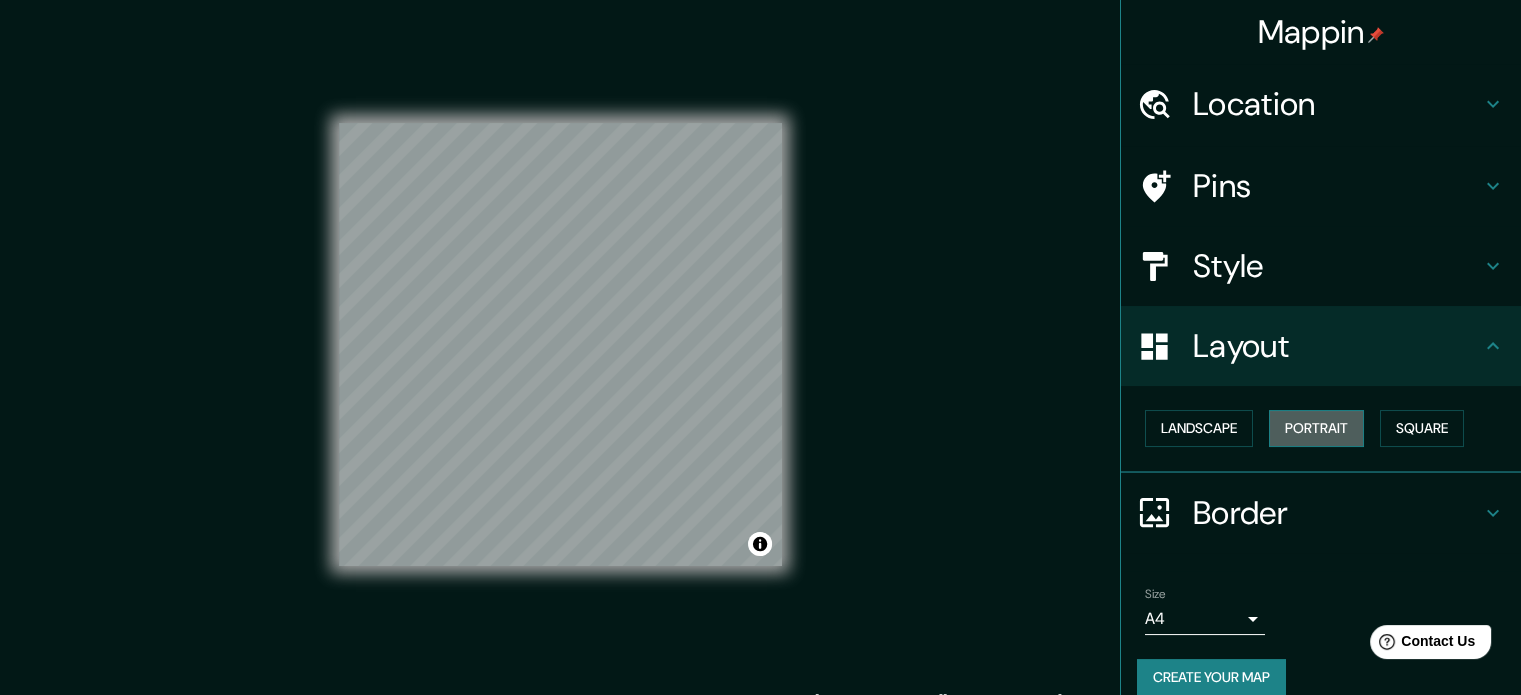 click on "Portrait" at bounding box center [1316, 428] 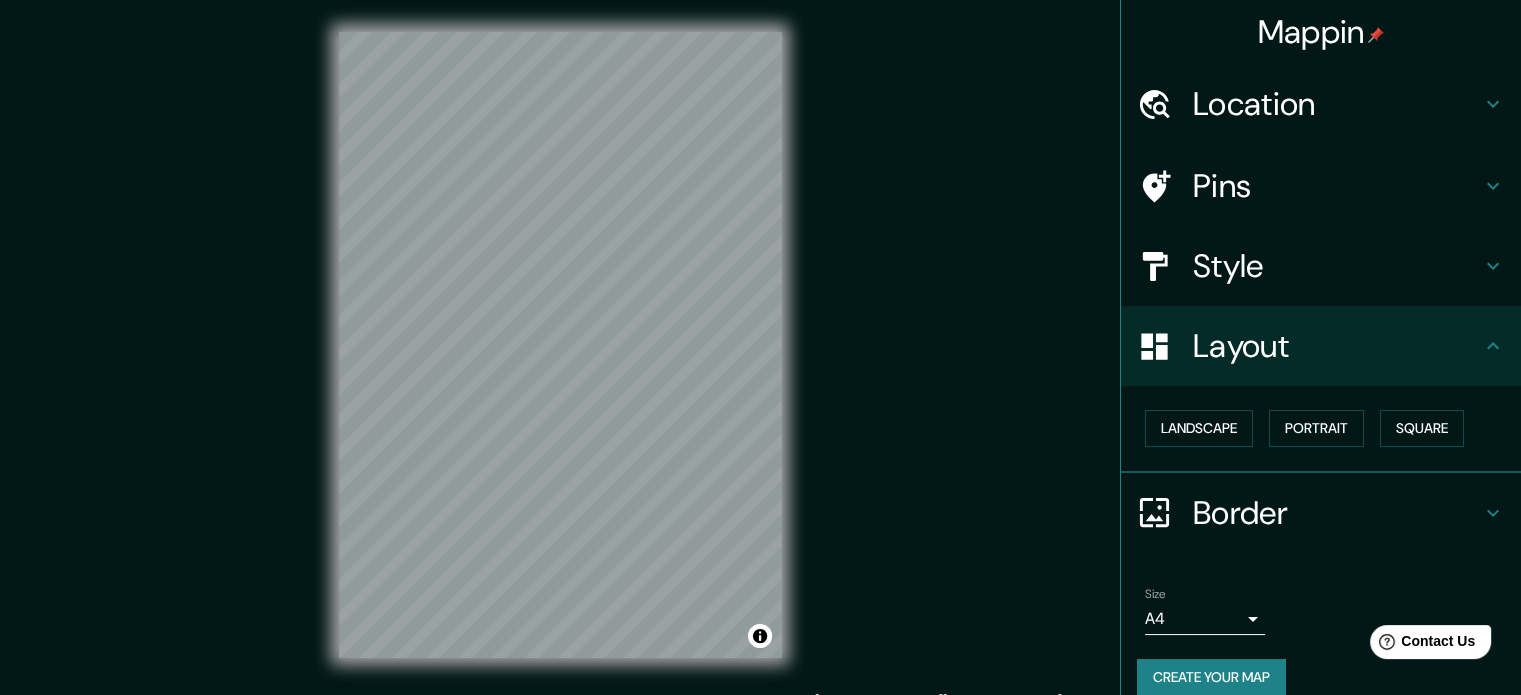 click on "Layout" at bounding box center (1337, 346) 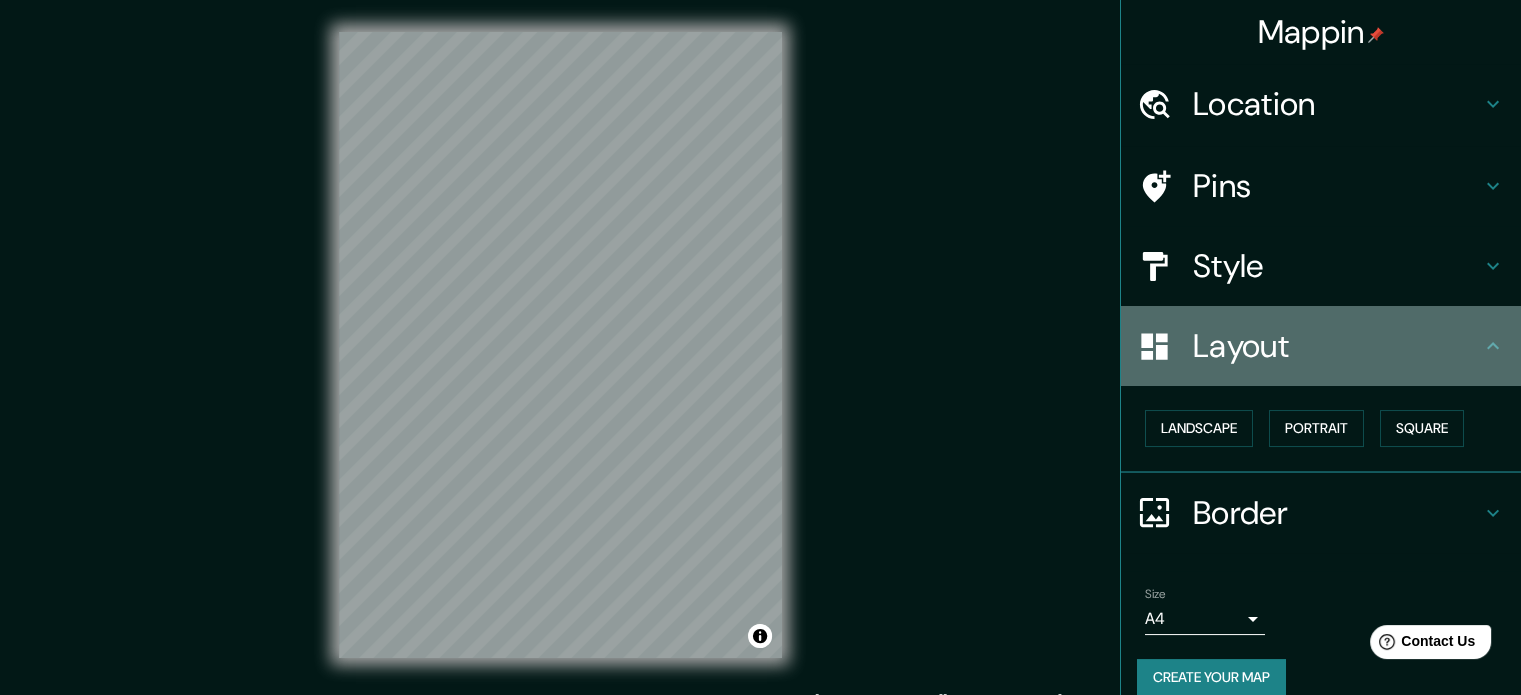click on "Layout" at bounding box center (1337, 346) 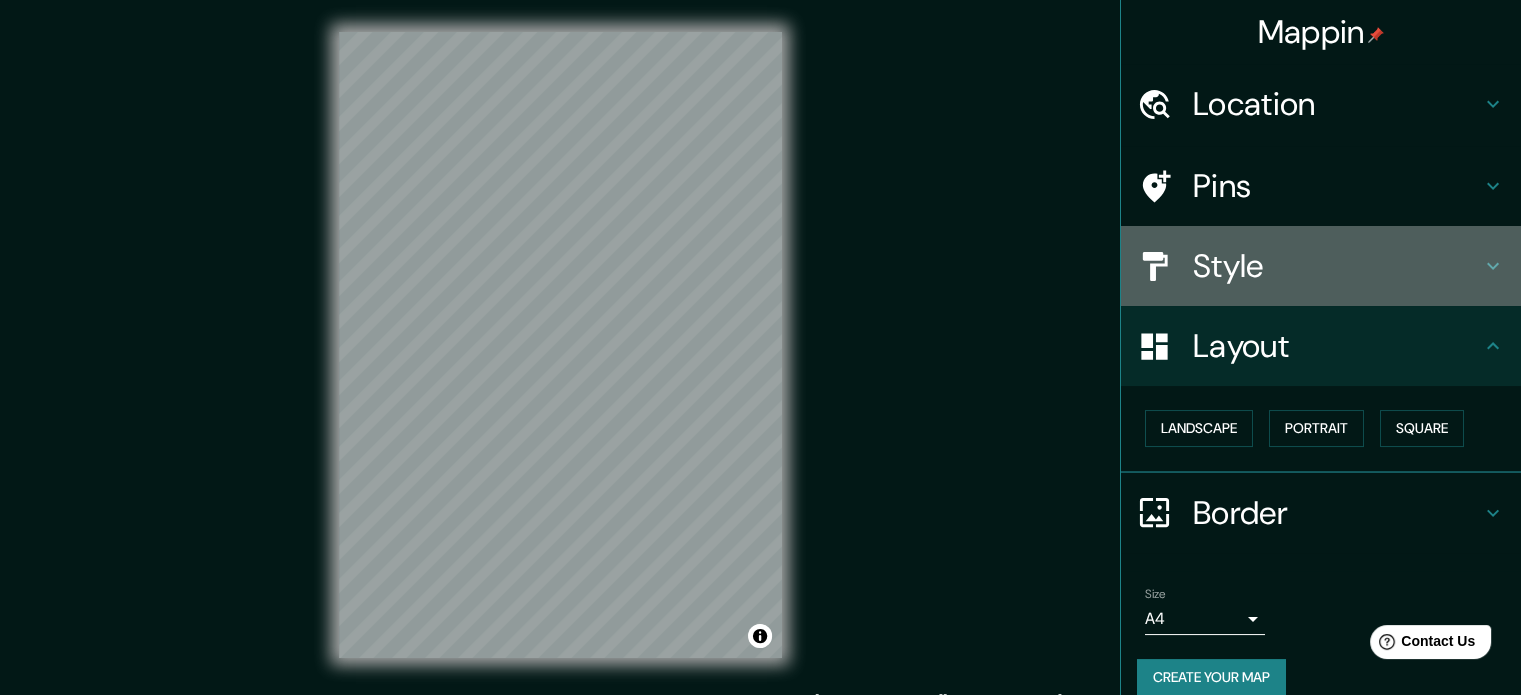click on "Style" at bounding box center [1321, 266] 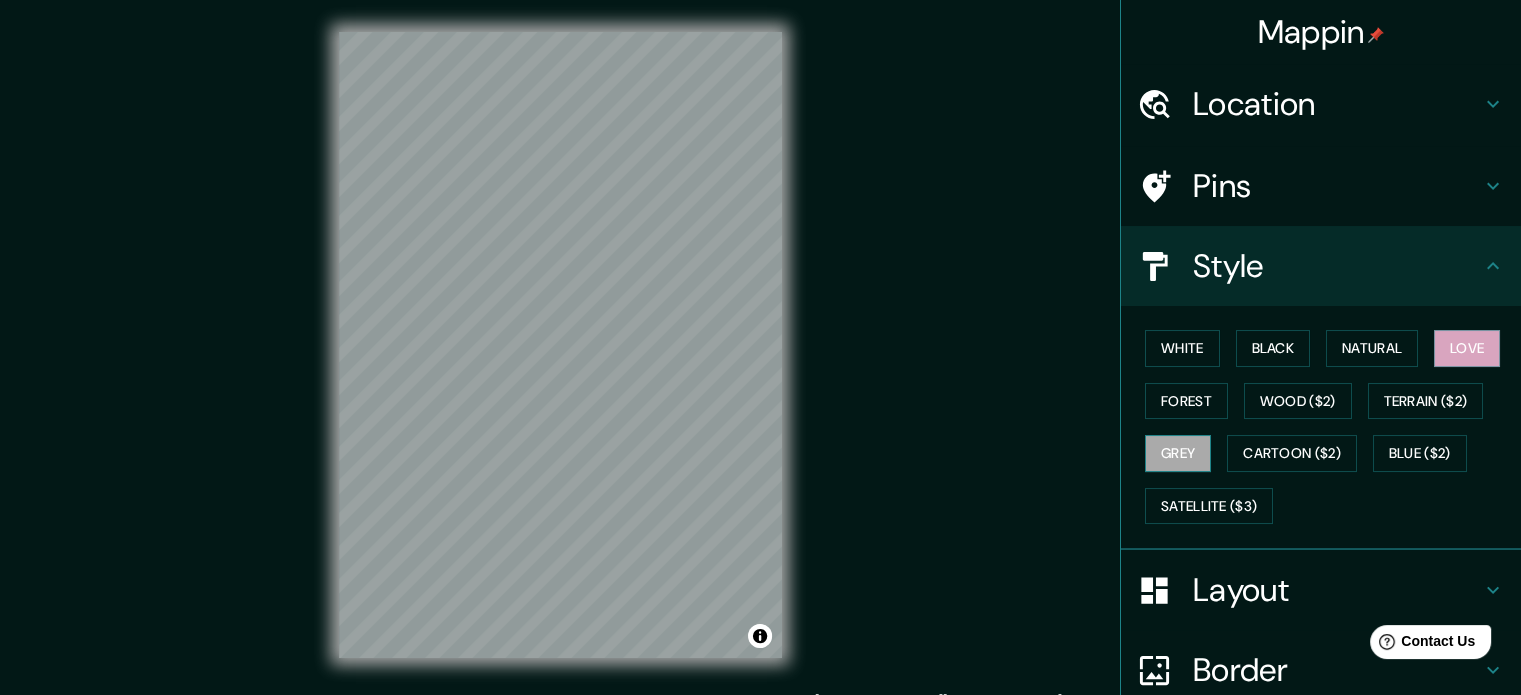 click on "Grey" at bounding box center (1178, 453) 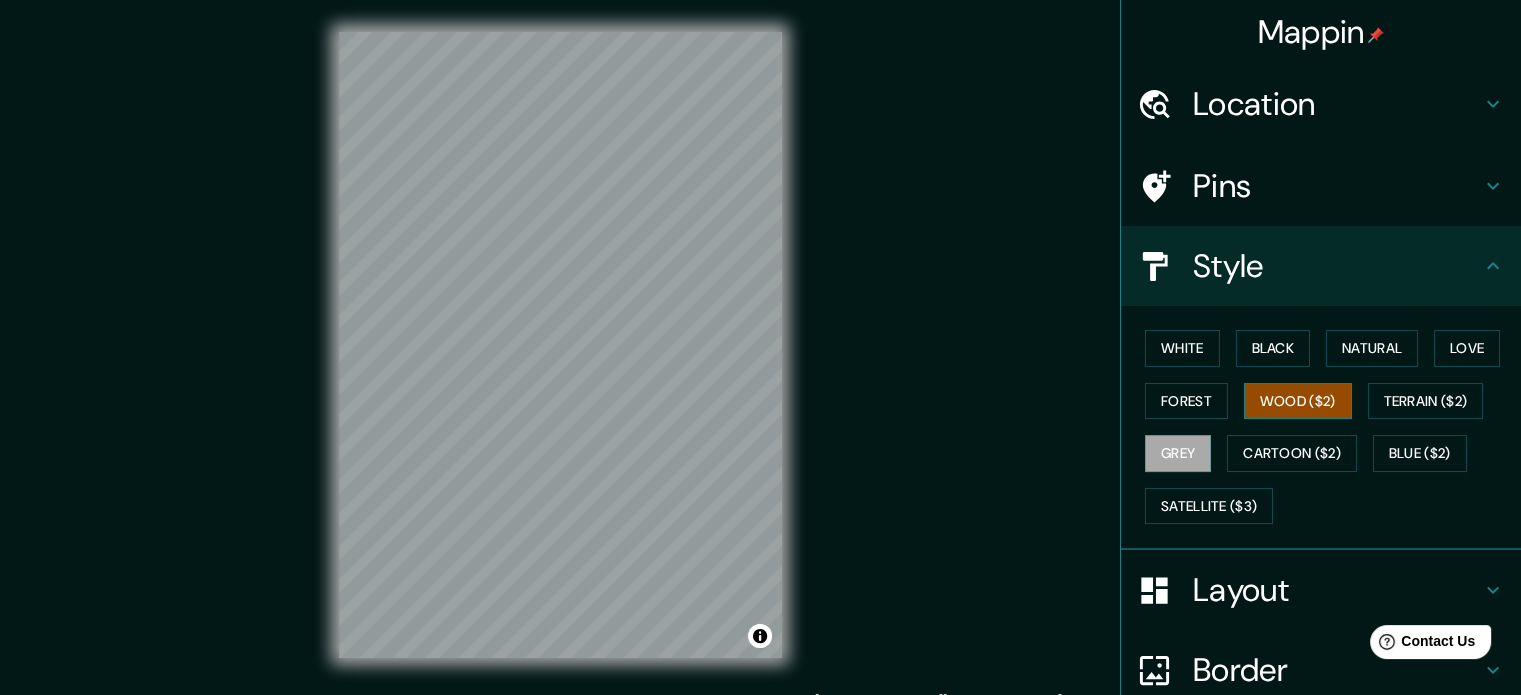 click on "Wood ($2)" at bounding box center [1298, 401] 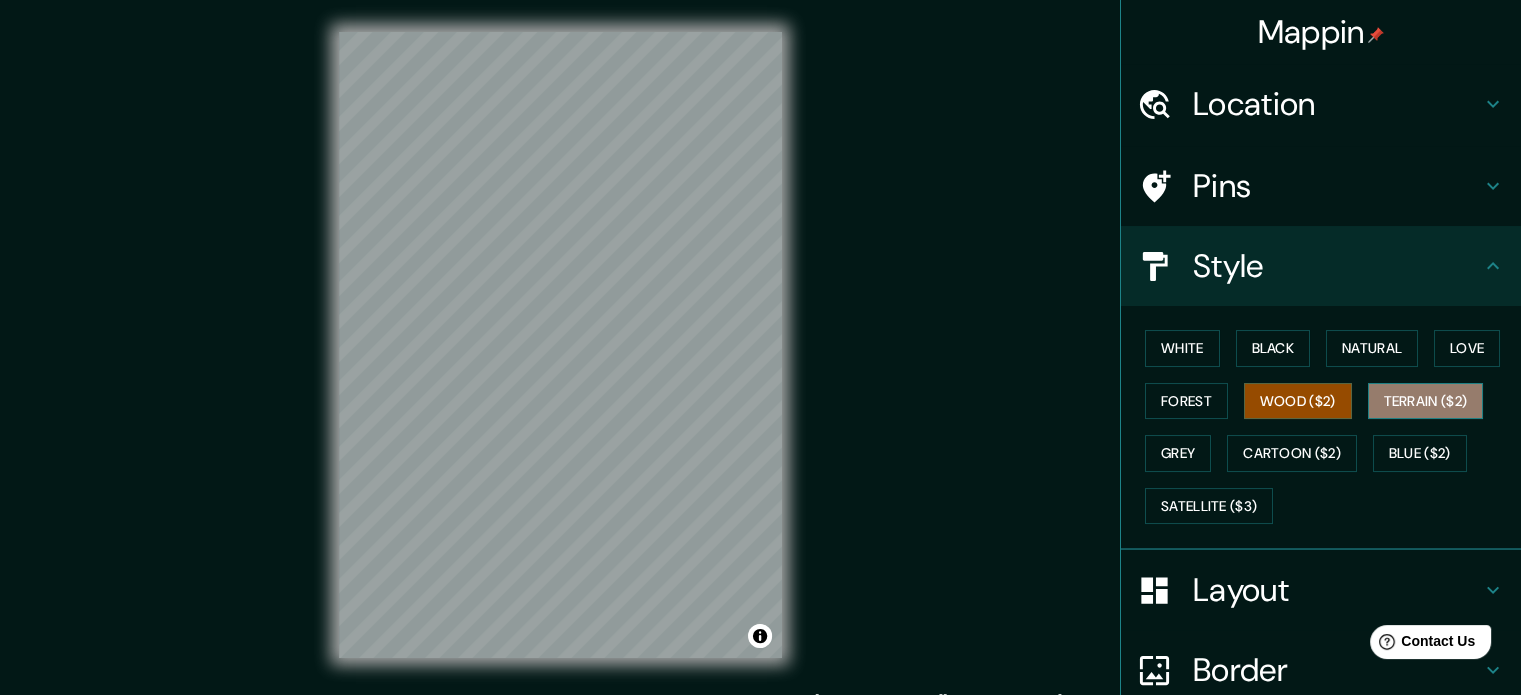 click on "Terrain ($2)" at bounding box center [1426, 401] 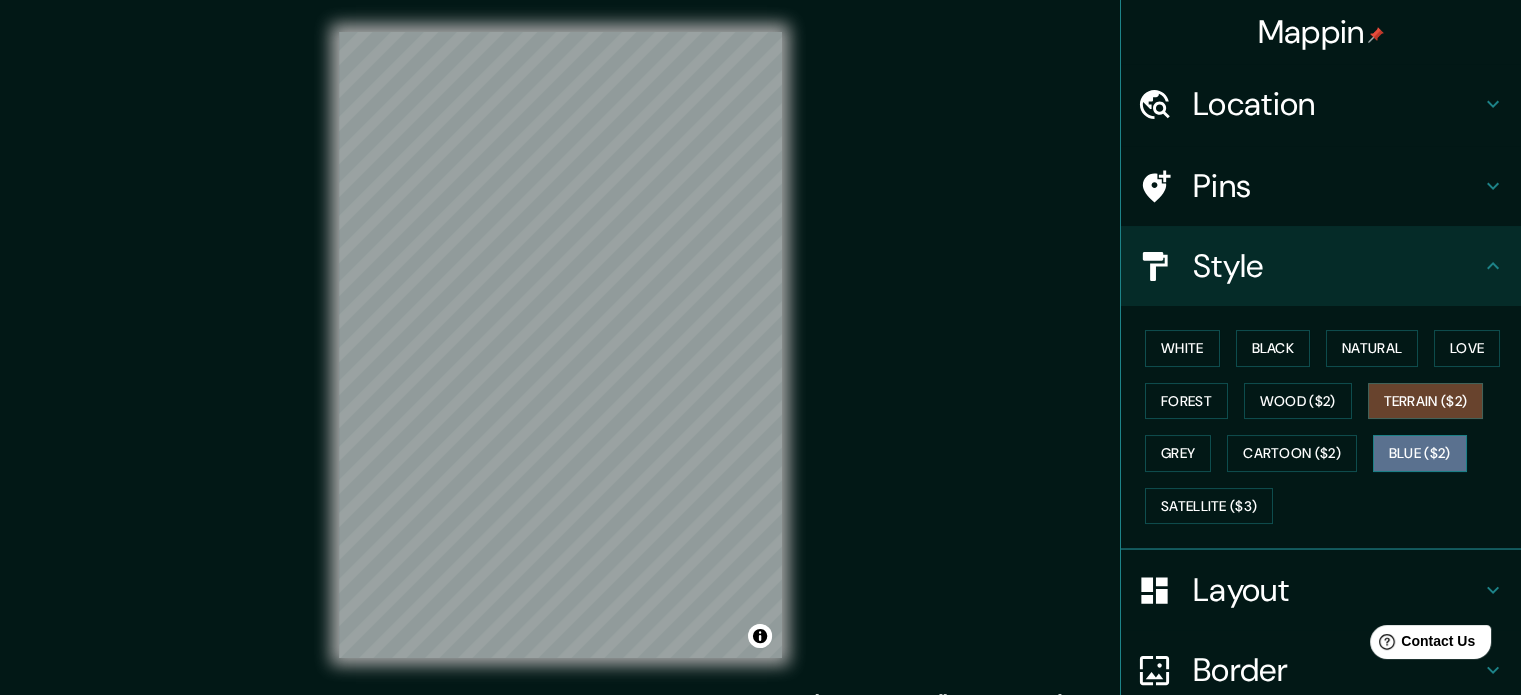 click on "Blue ($2)" at bounding box center (1420, 453) 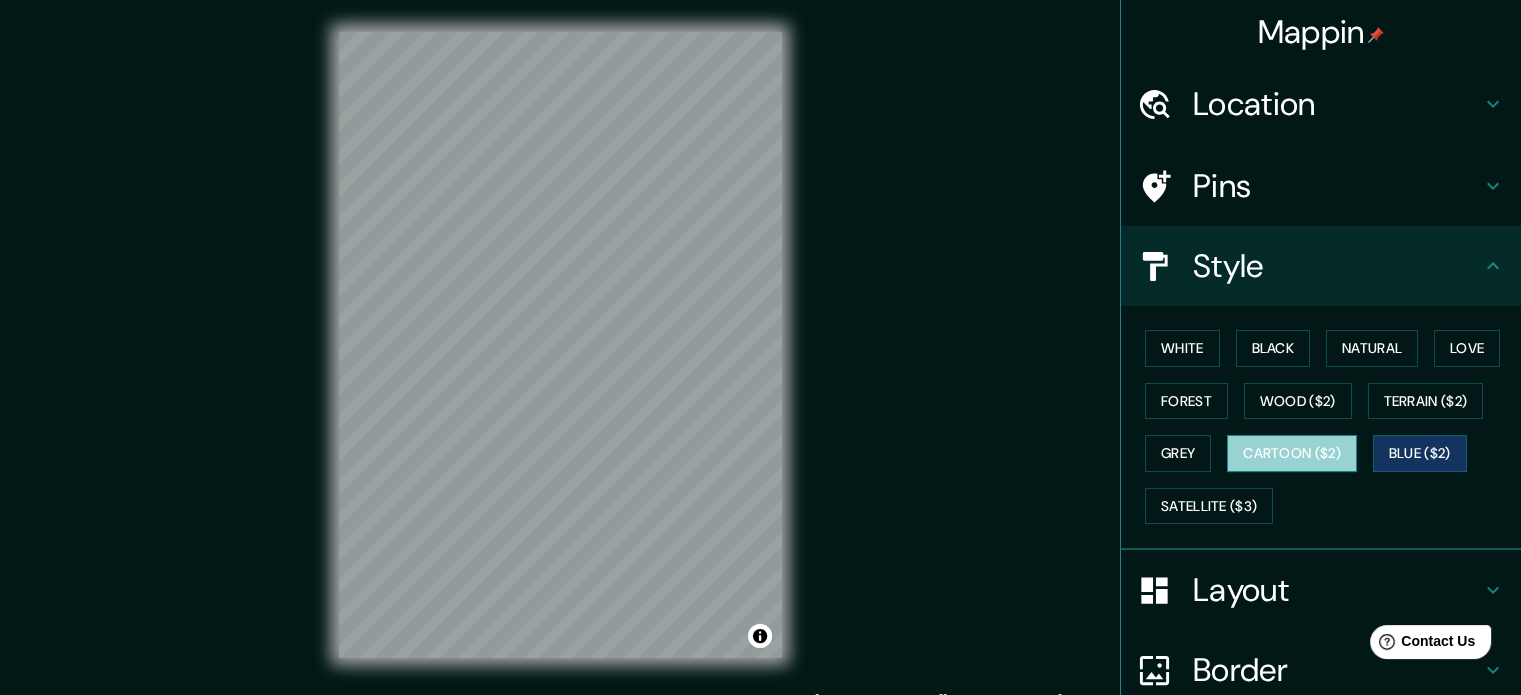 click on "Cartoon ($2)" at bounding box center (1292, 453) 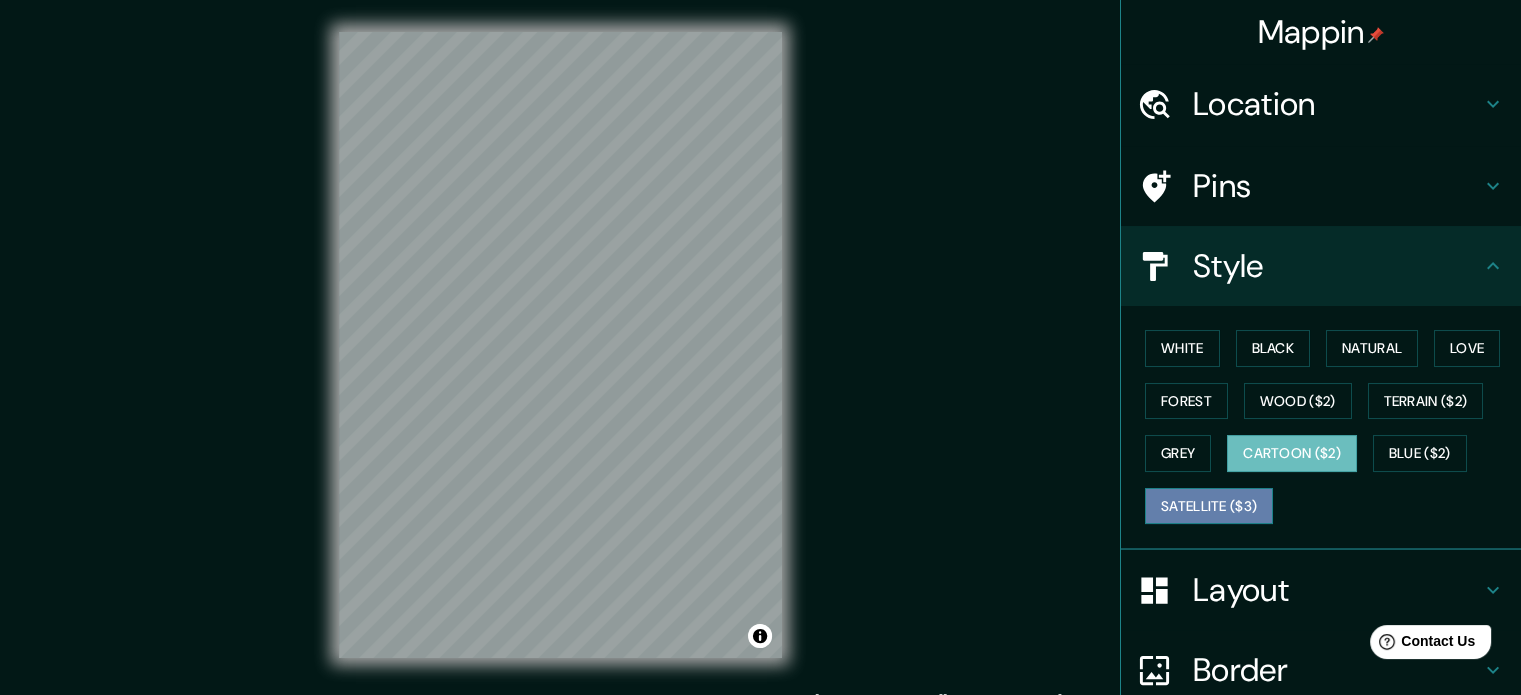 click on "Satellite ($3)" at bounding box center (1209, 506) 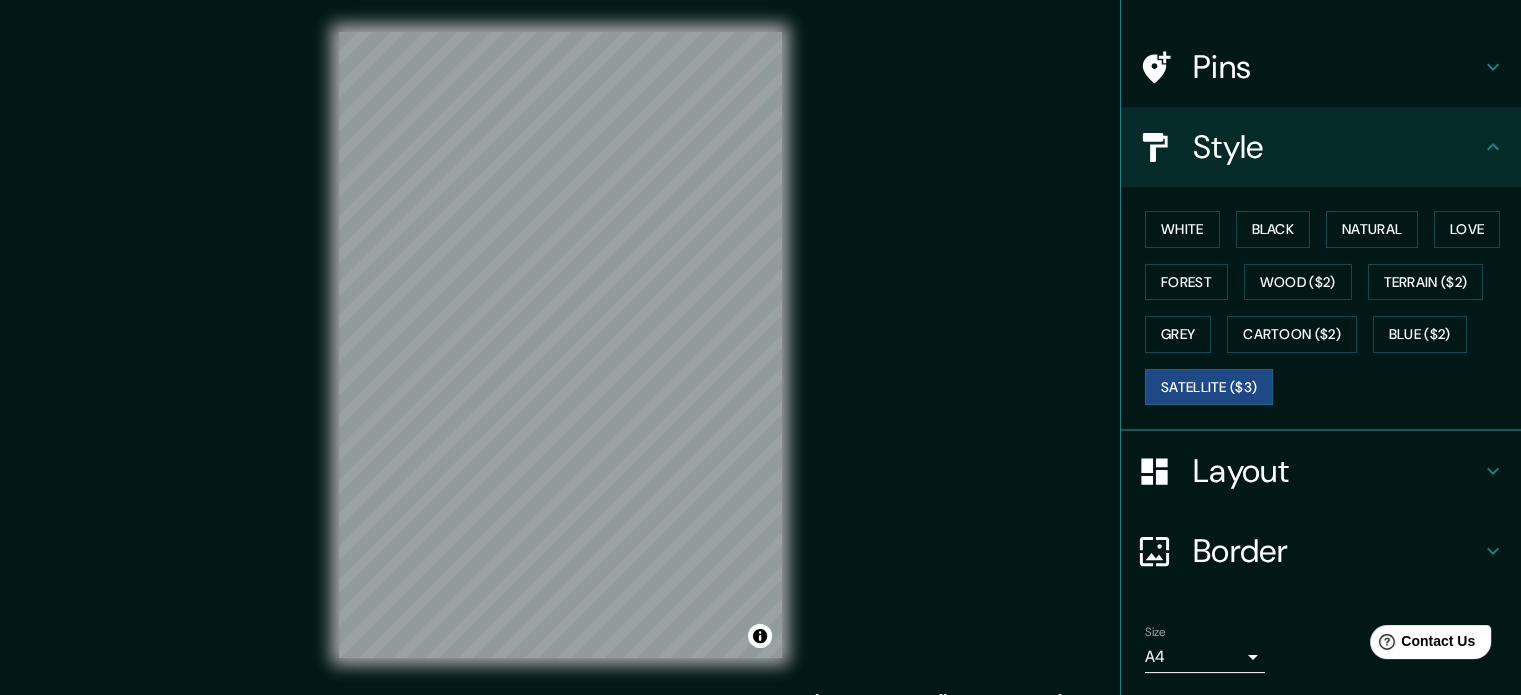 scroll, scrollTop: 178, scrollLeft: 0, axis: vertical 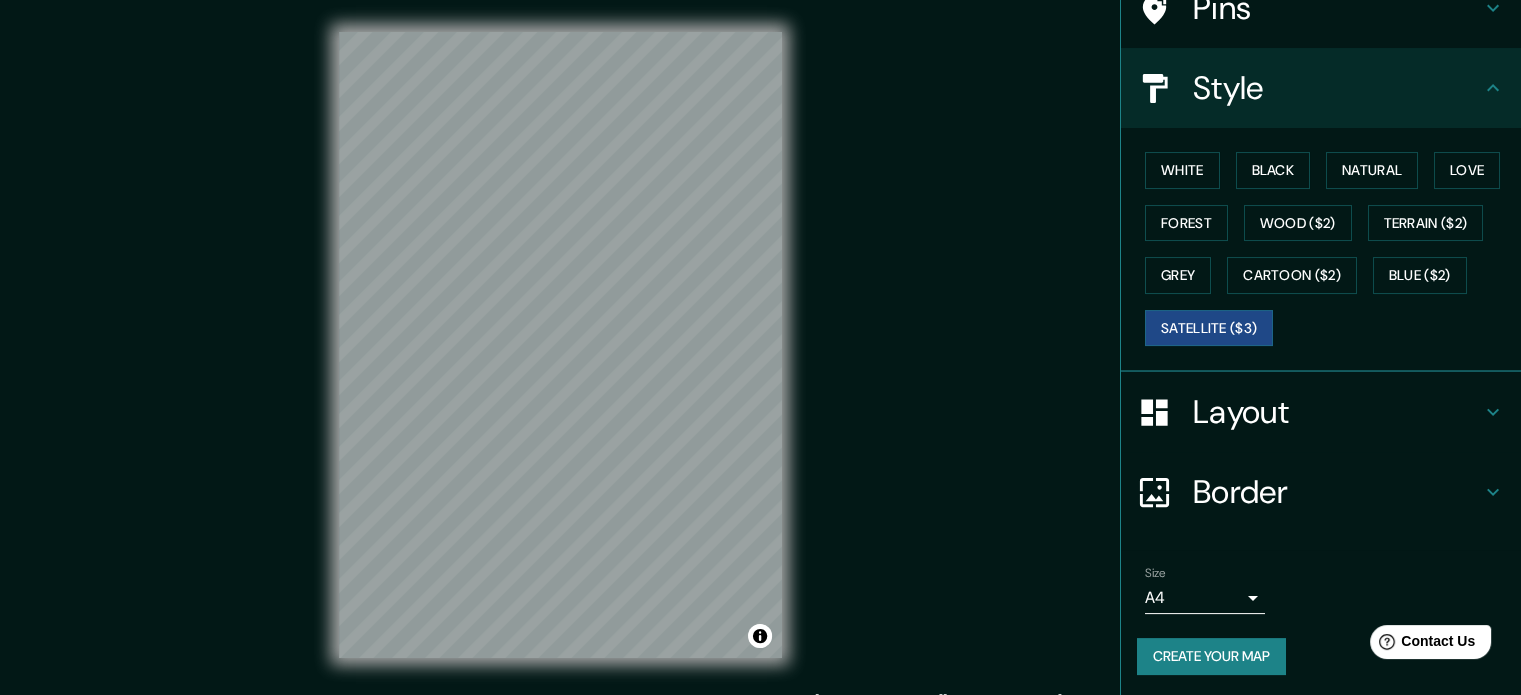click on "Mappin Location [GEOGRAPHIC_DATA], [GEOGRAPHIC_DATA], [GEOGRAPHIC_DATA] 2340000, [GEOGRAPHIC_DATA] Pins Style White Black Natural Love Forest Wood ($2) Terrain ($2) Grey Cartoon ($2) Blue ($2) Satellite ($3) Layout Border Choose a border.  Hint : you can make layers of the frame opaque to create some cool effects. None Simple Transparent Fancy Size A4 single Create your map © Mapbox   © OpenStreetMap   Improve this map   © Maxar Any problems, suggestions, or concerns please email    [EMAIL_ADDRESS][DOMAIN_NAME] . . ." at bounding box center [760, 347] 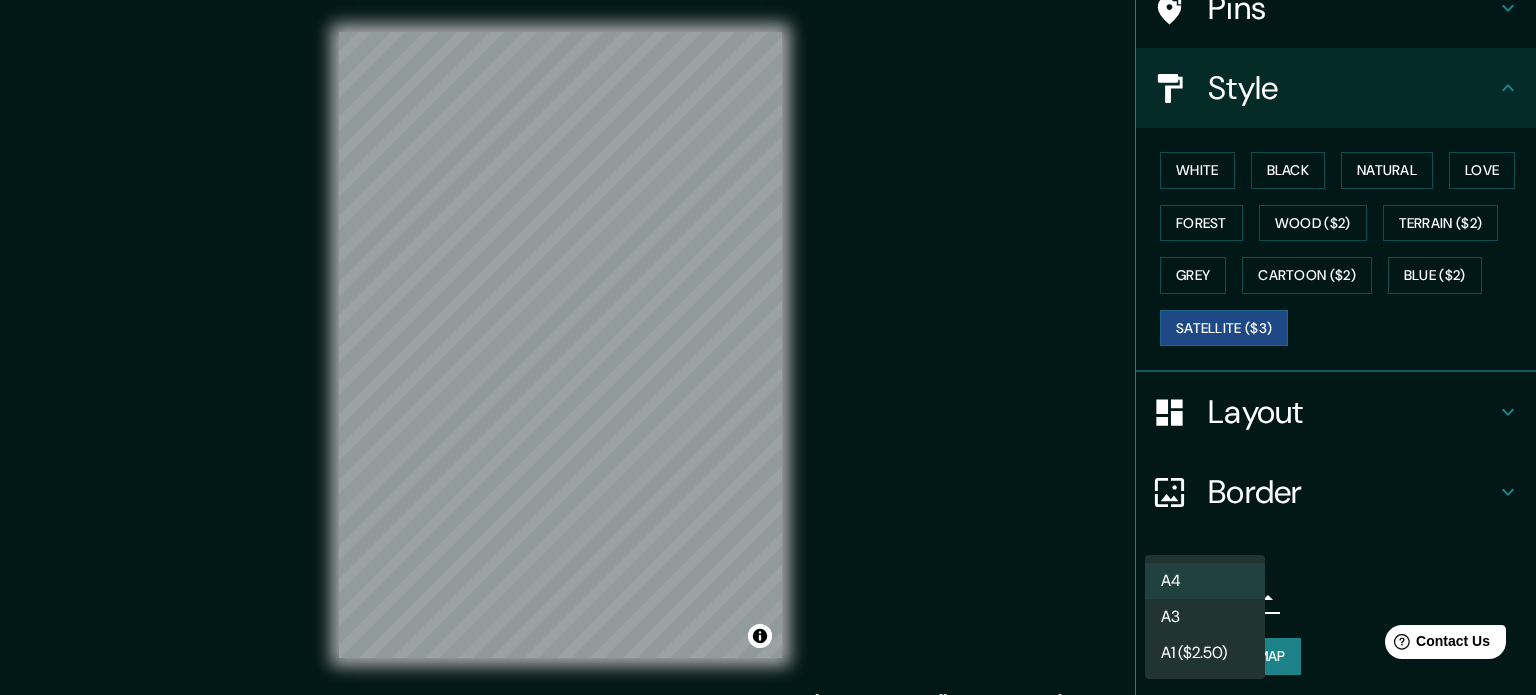 click on "A1 ($2.50)" at bounding box center [1205, 653] 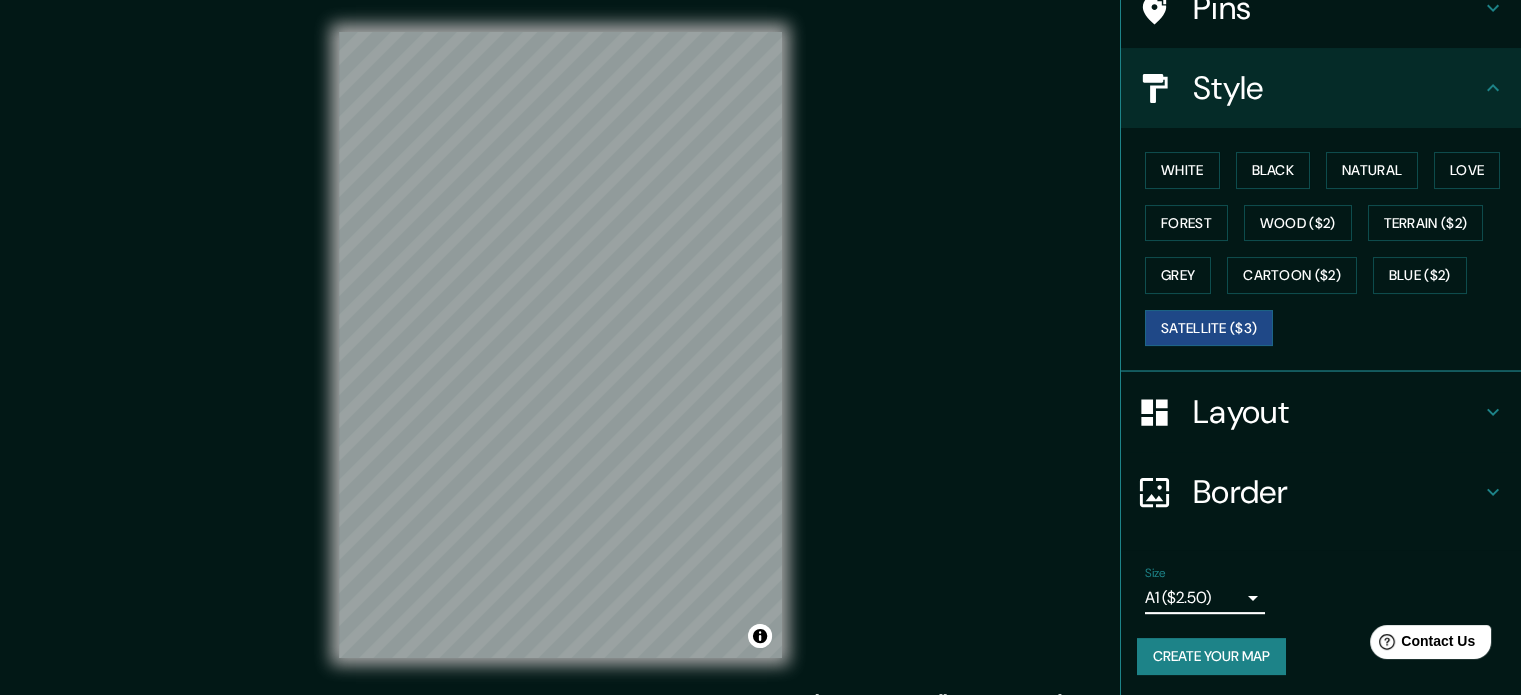 click on "Mappin Location [GEOGRAPHIC_DATA], [GEOGRAPHIC_DATA], [GEOGRAPHIC_DATA] 2340000, [GEOGRAPHIC_DATA] Pins Style White Black Natural Love Forest Wood ($2) Terrain ($2) Grey Cartoon ($2) Blue ($2) Satellite ($3) Layout Border Choose a border.  Hint : you can make layers of the frame opaque to create some cool effects. None Simple Transparent Fancy Size A1 ($2.50) a3 Create your map © Mapbox   © OpenStreetMap   Improve this map   © Maxar Any problems, suggestions, or concerns please email    [EMAIL_ADDRESS][DOMAIN_NAME] . . ." at bounding box center (760, 347) 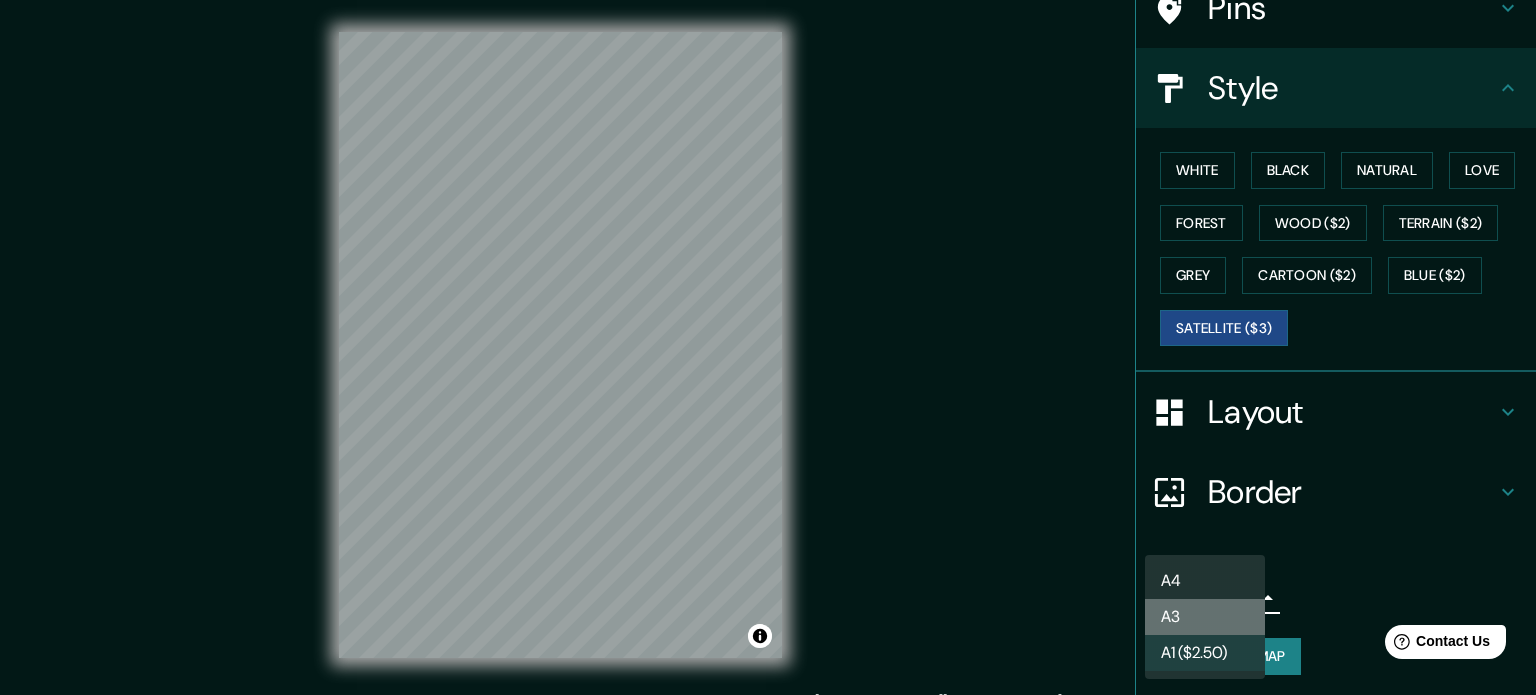 click on "A3" at bounding box center (1205, 617) 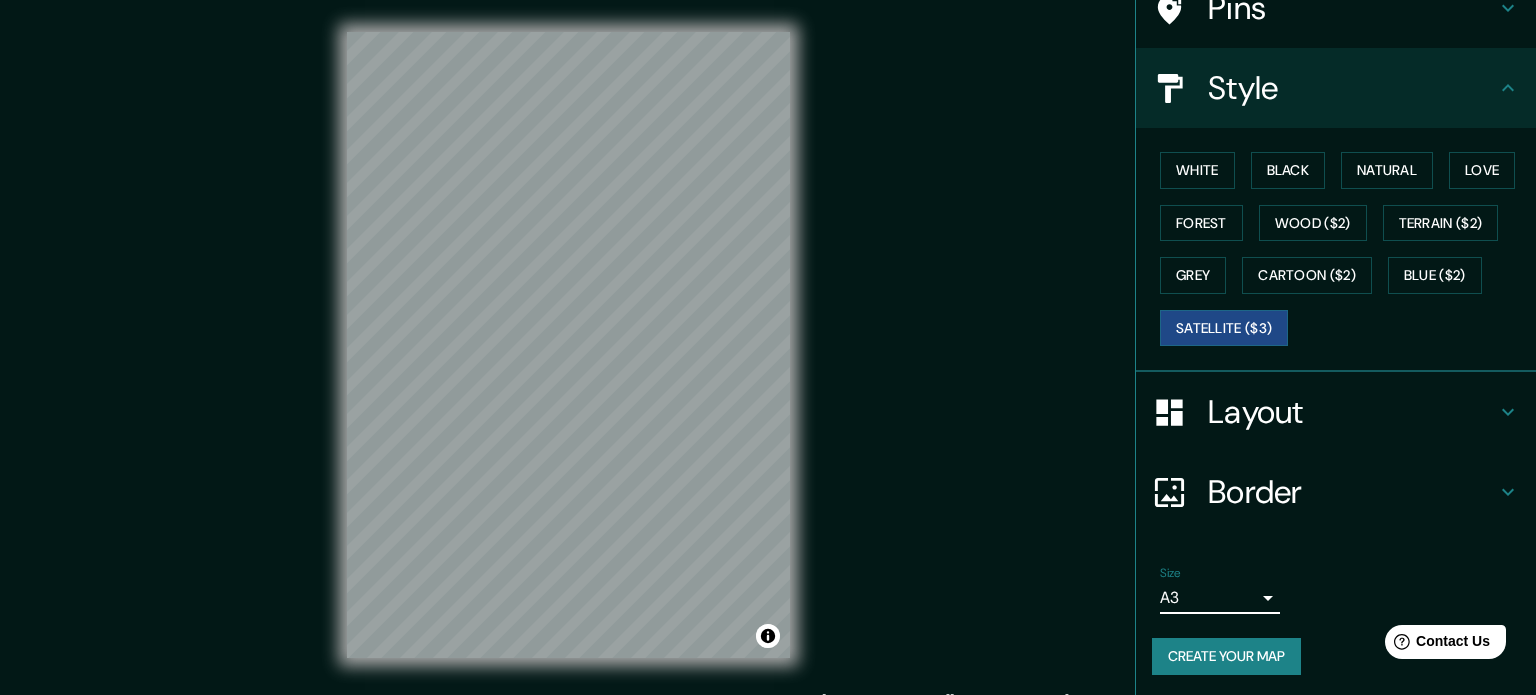 click on "Mappin Location [GEOGRAPHIC_DATA], [GEOGRAPHIC_DATA], [GEOGRAPHIC_DATA] 2340000, [GEOGRAPHIC_DATA] Pins Style White Black Natural Love Forest Wood ($2) Terrain ($2) Grey Cartoon ($2) Blue ($2) Satellite ($3) Layout Border Choose a border.  Hint : you can make layers of the frame opaque to create some cool effects. None Simple Transparent Fancy Size A3 a4 Create your map © Mapbox   © OpenStreetMap   Improve this map   © Maxar Any problems, suggestions, or concerns please email    [EMAIL_ADDRESS][DOMAIN_NAME] . . ." at bounding box center [768, 347] 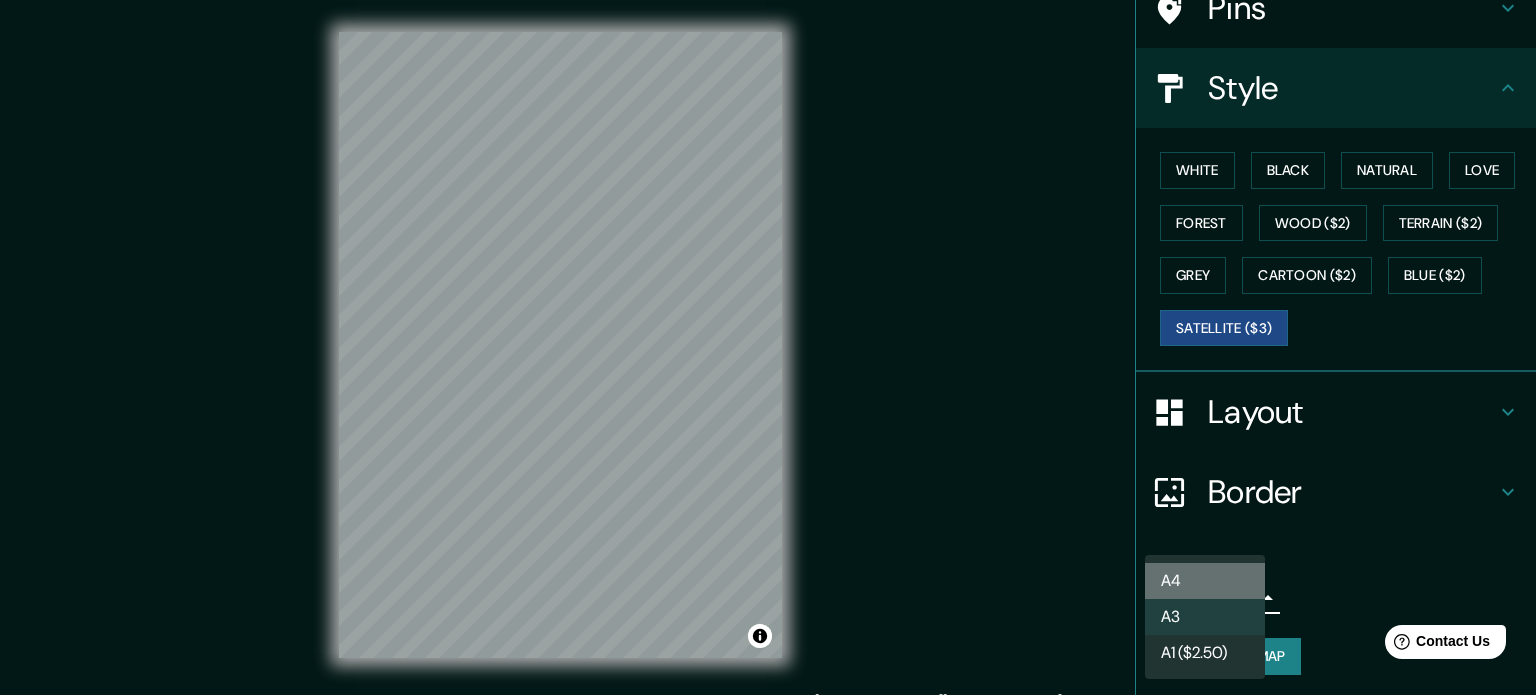 click on "A4" at bounding box center (1205, 581) 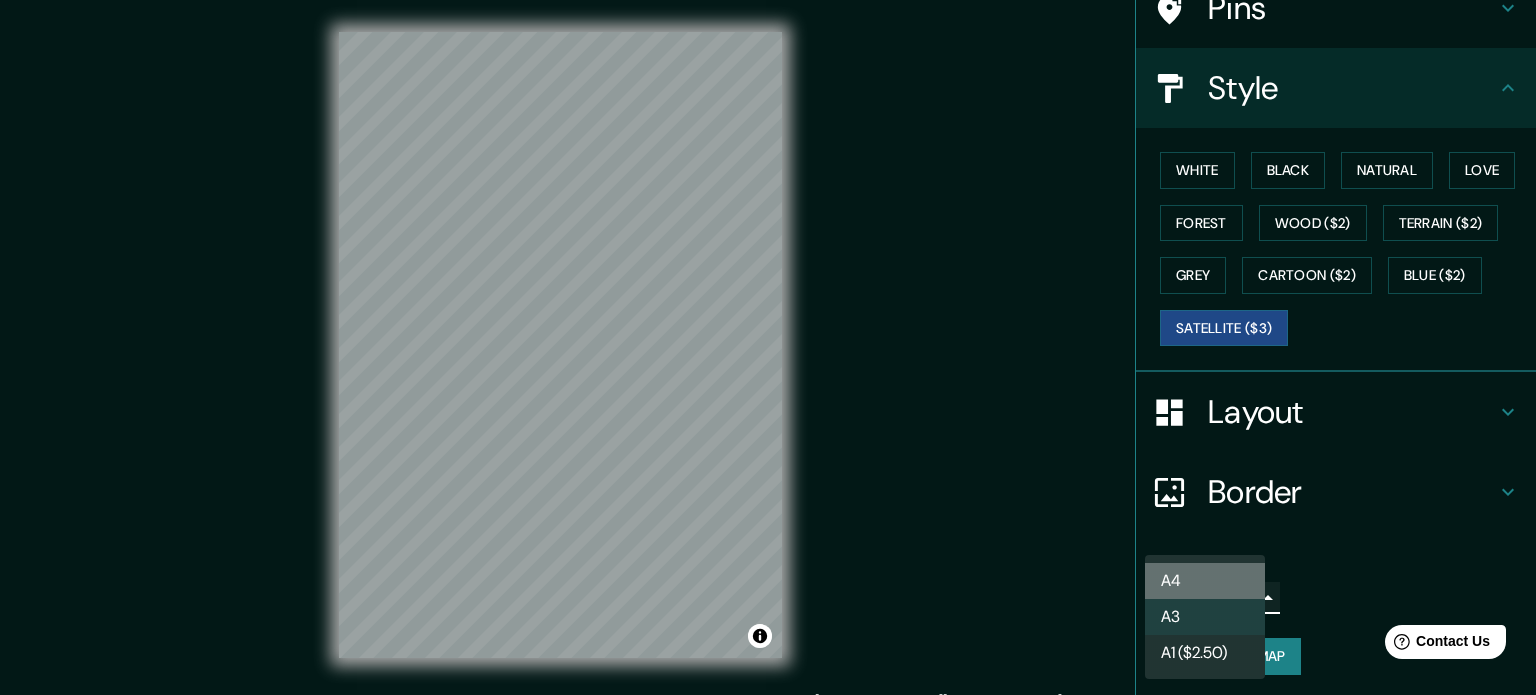 type on "single" 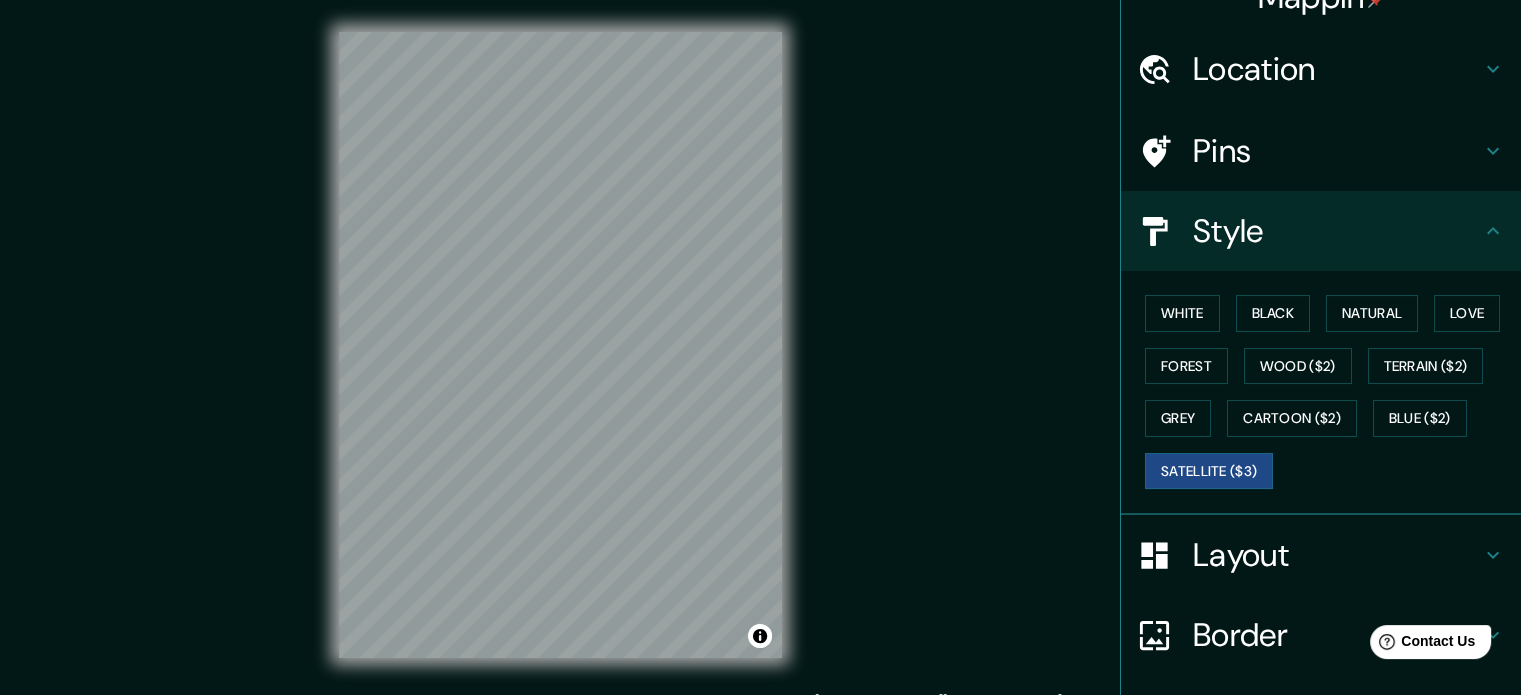 scroll, scrollTop: 0, scrollLeft: 0, axis: both 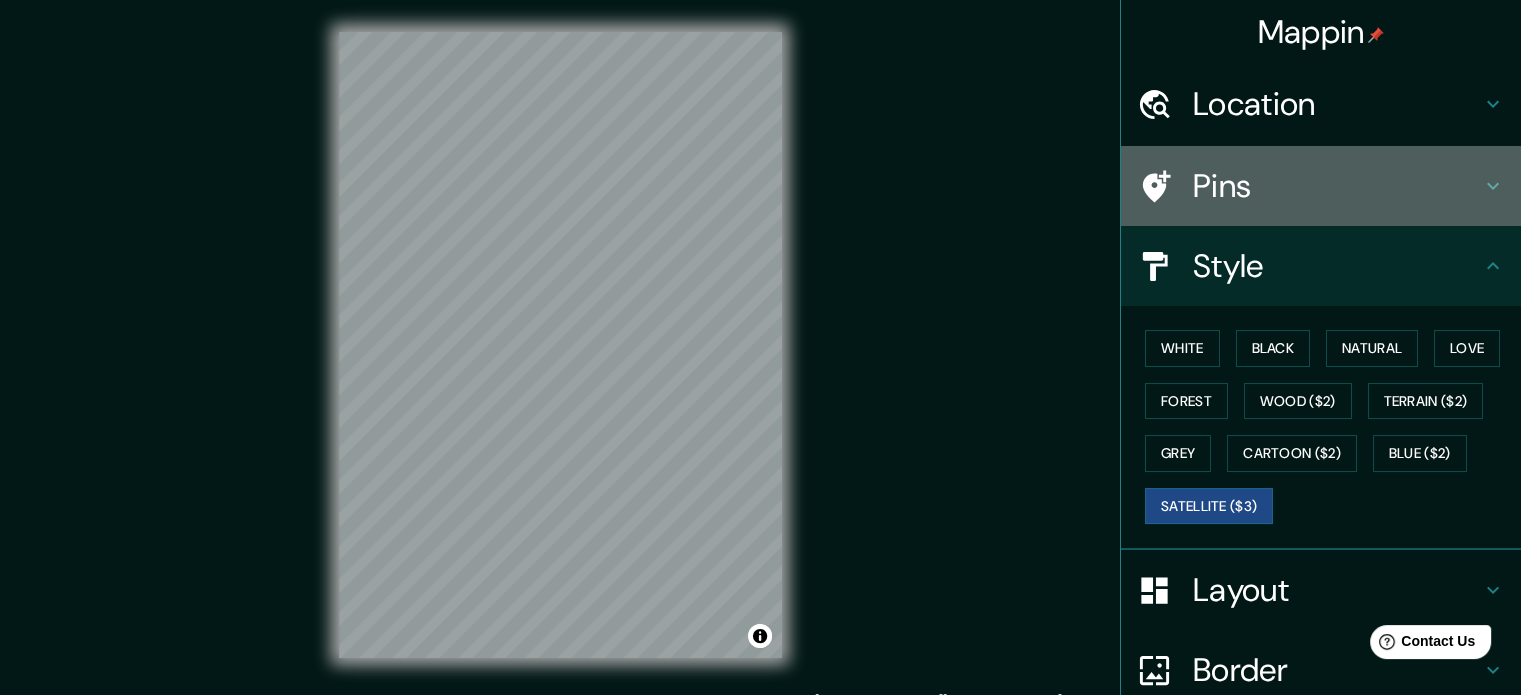 click on "Pins" at bounding box center (1337, 186) 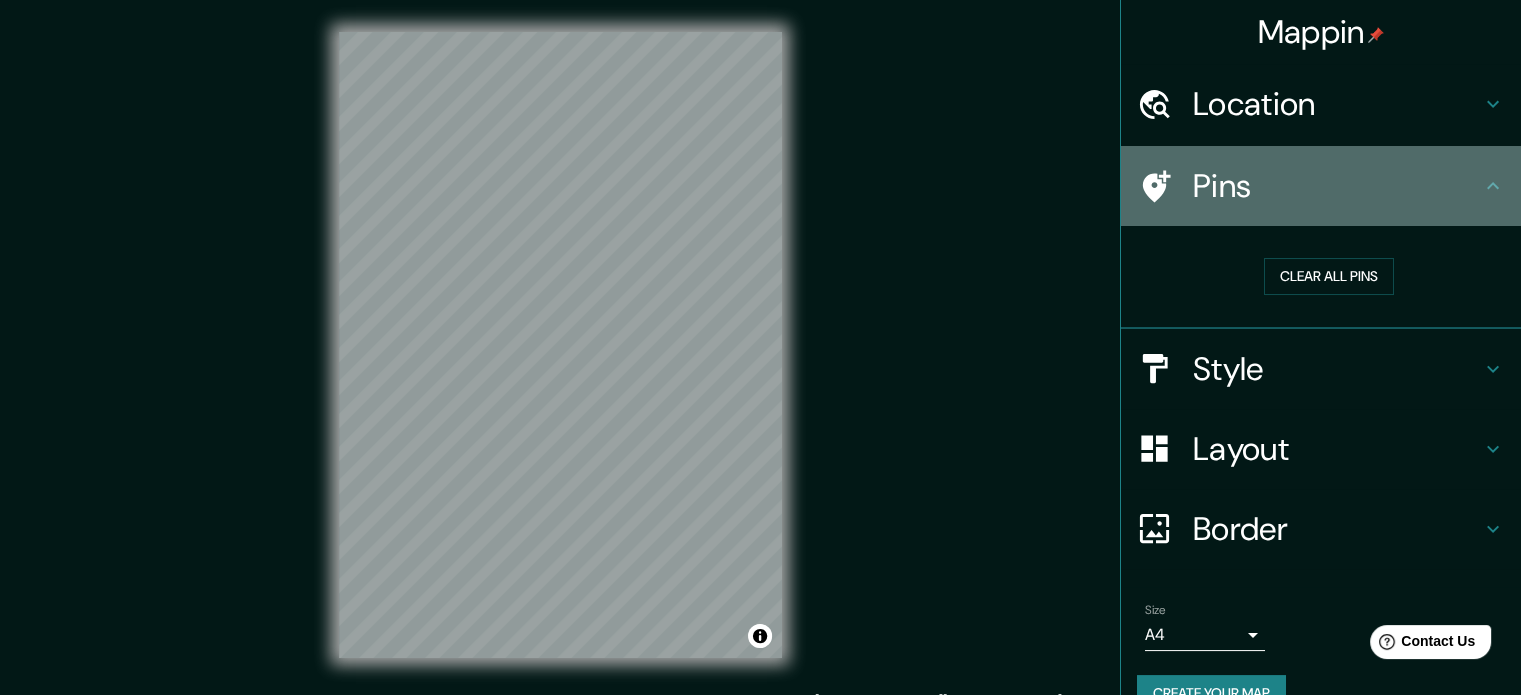 click on "Pins" at bounding box center (1321, 186) 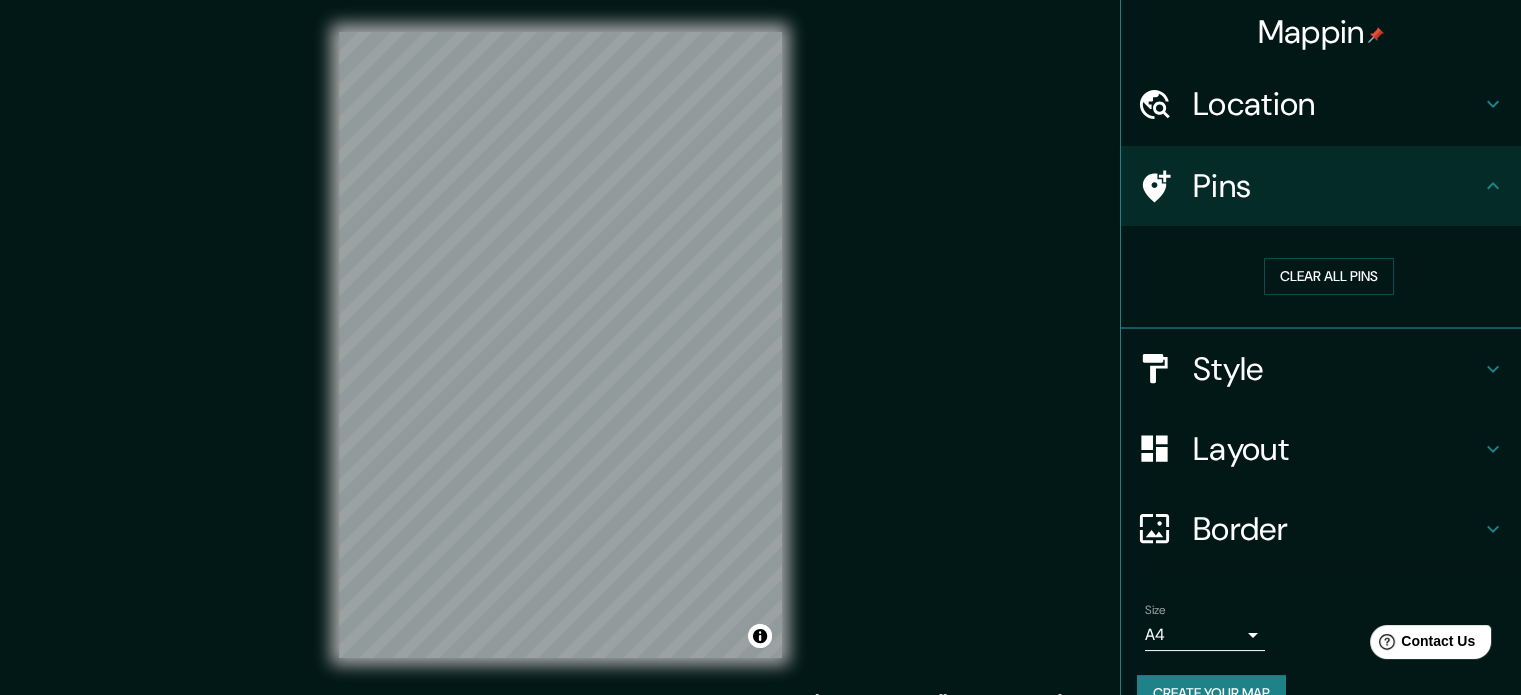 click on "Style" at bounding box center (1337, 369) 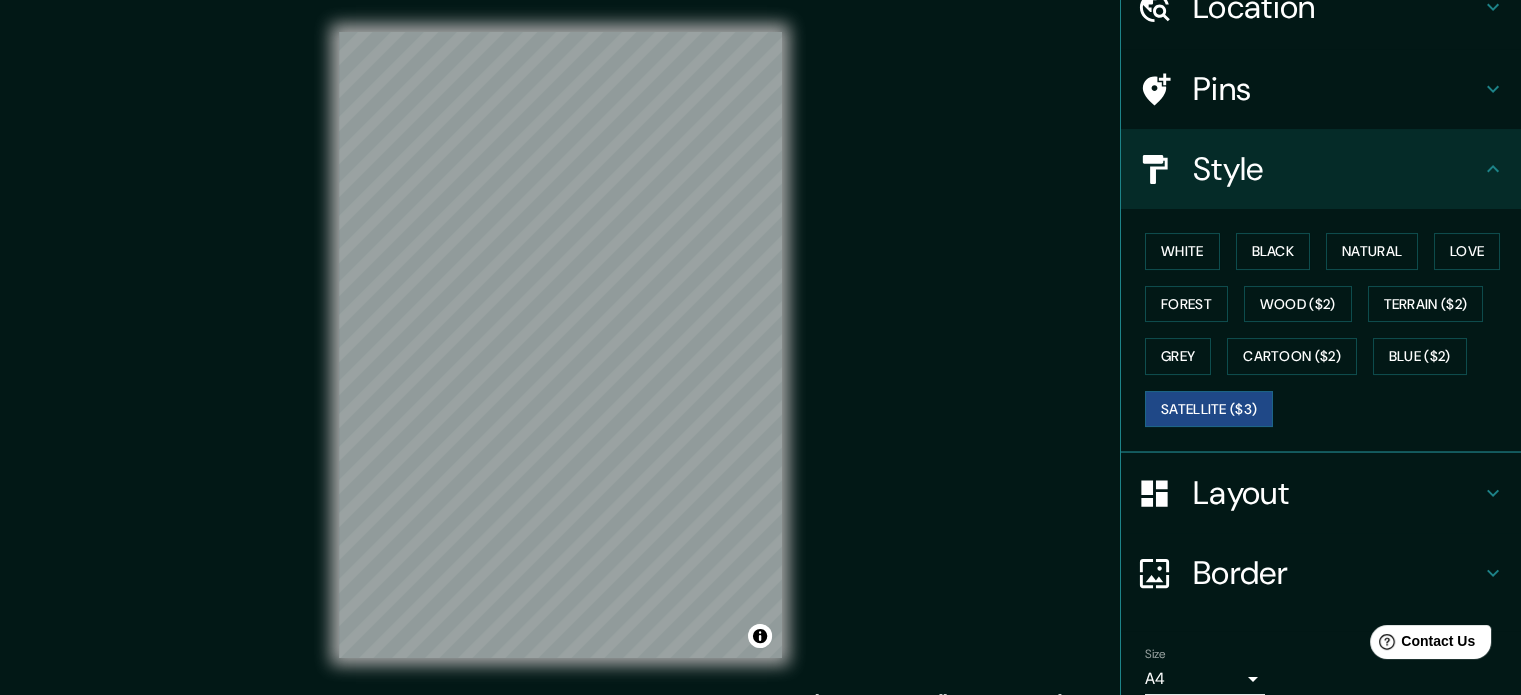 scroll, scrollTop: 100, scrollLeft: 0, axis: vertical 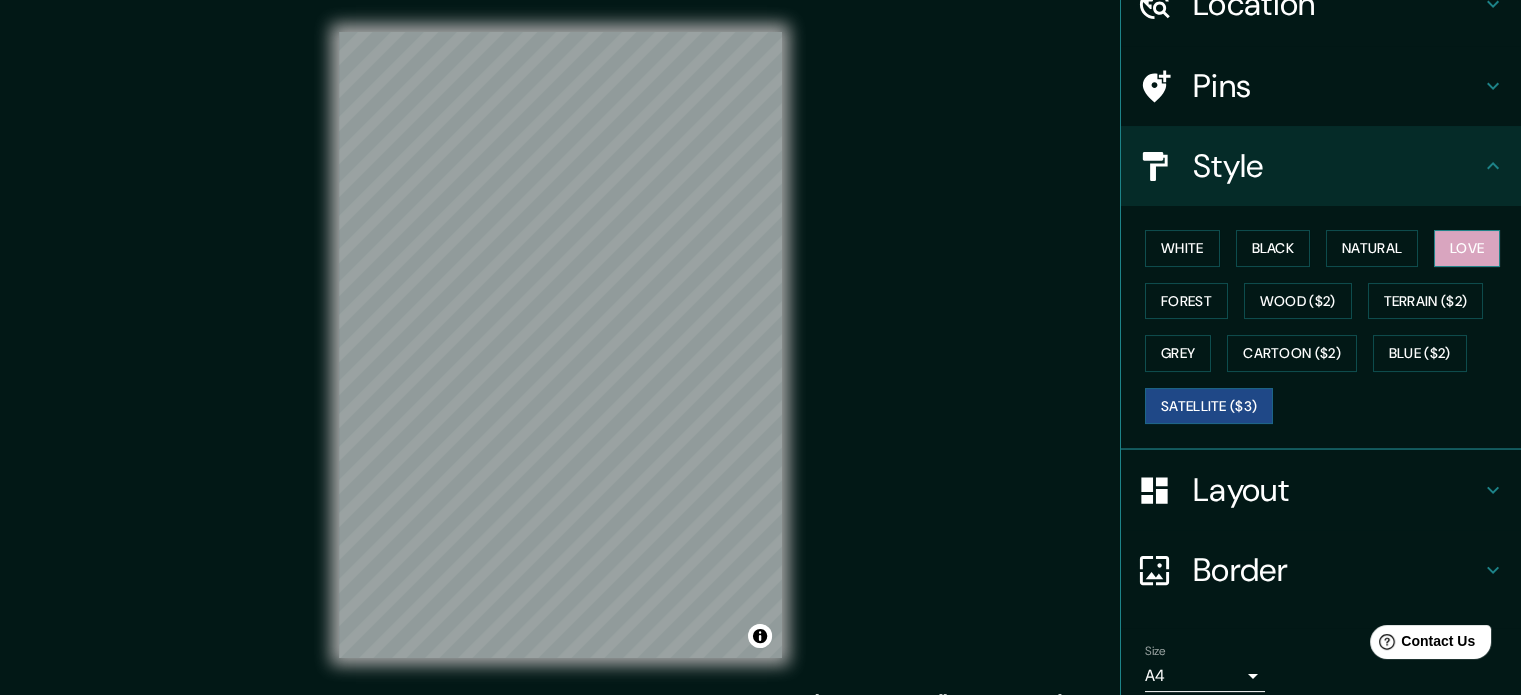 click on "Love" at bounding box center (1467, 248) 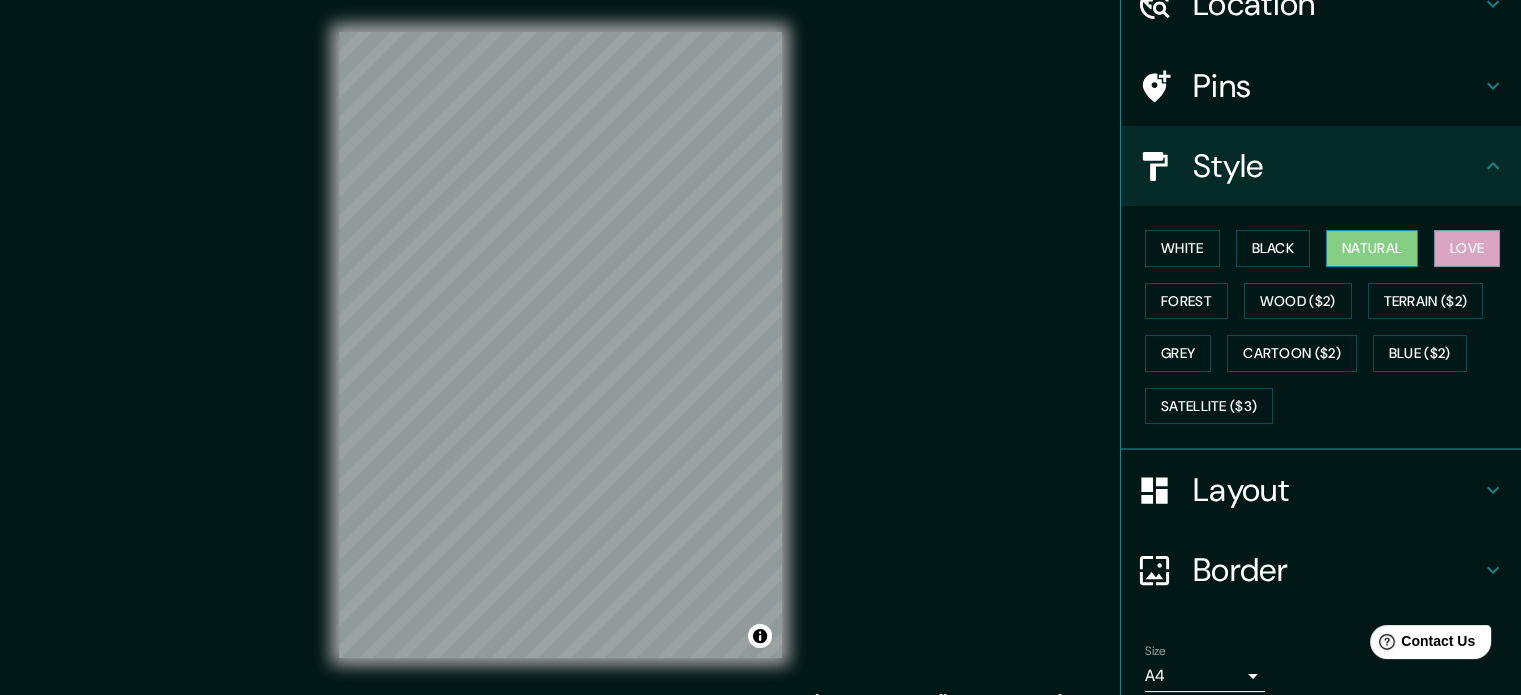 click on "Natural" at bounding box center (1372, 248) 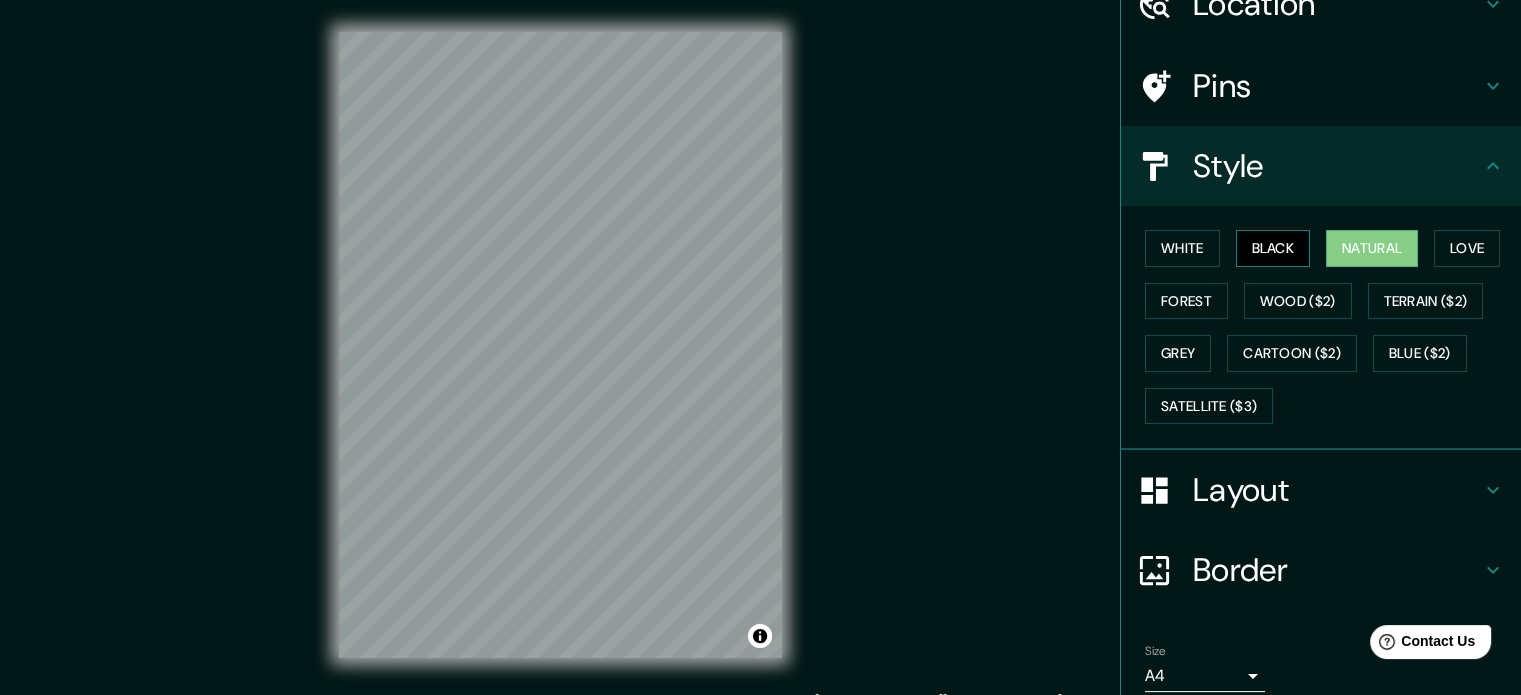 click on "Black" at bounding box center [1273, 248] 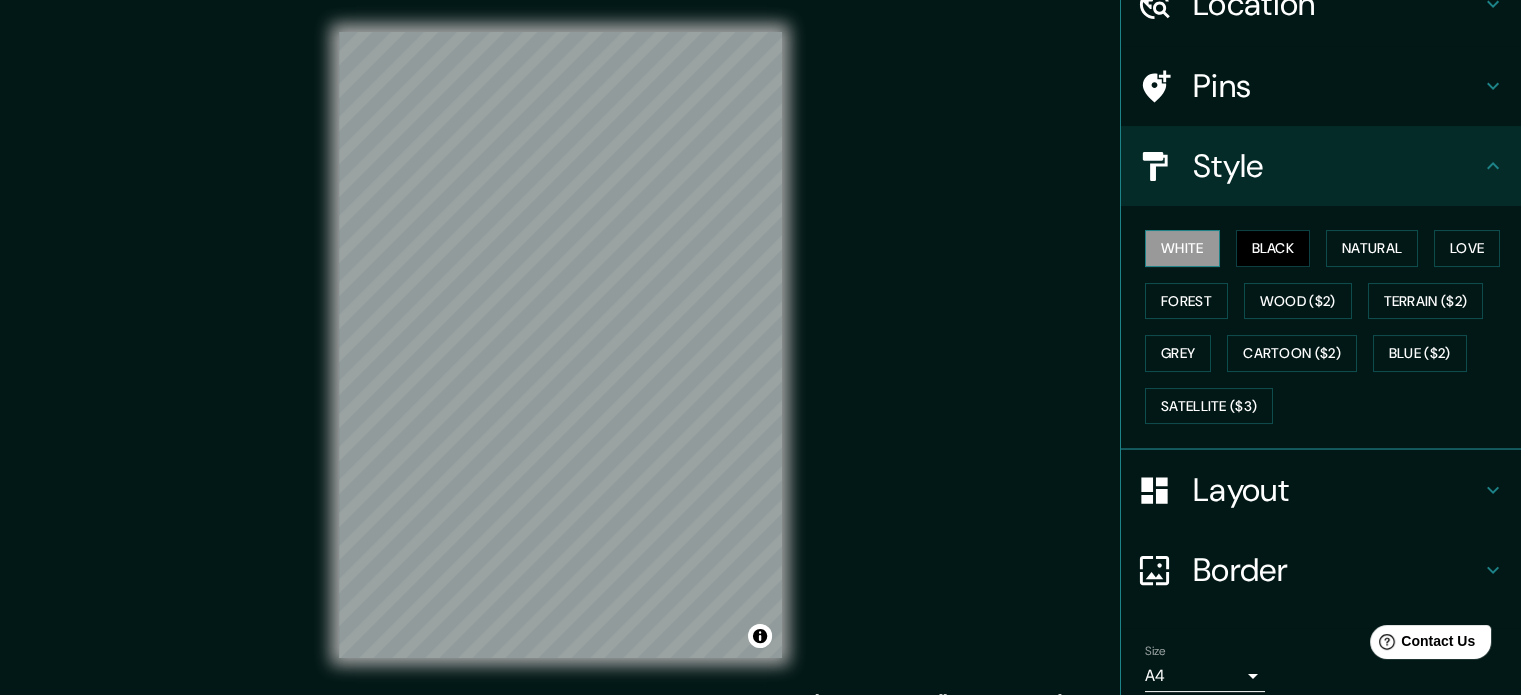 click on "White" at bounding box center (1182, 248) 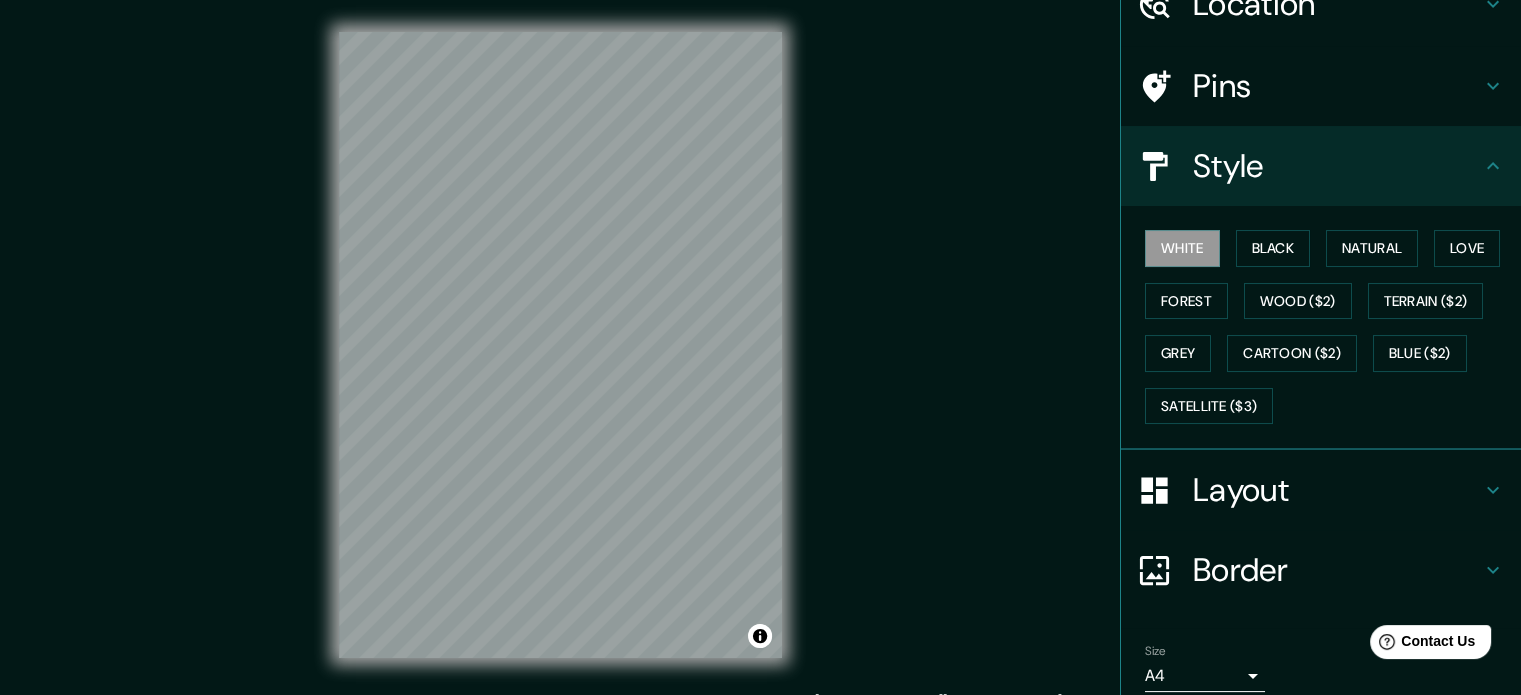 click on "Layout" at bounding box center [1337, 490] 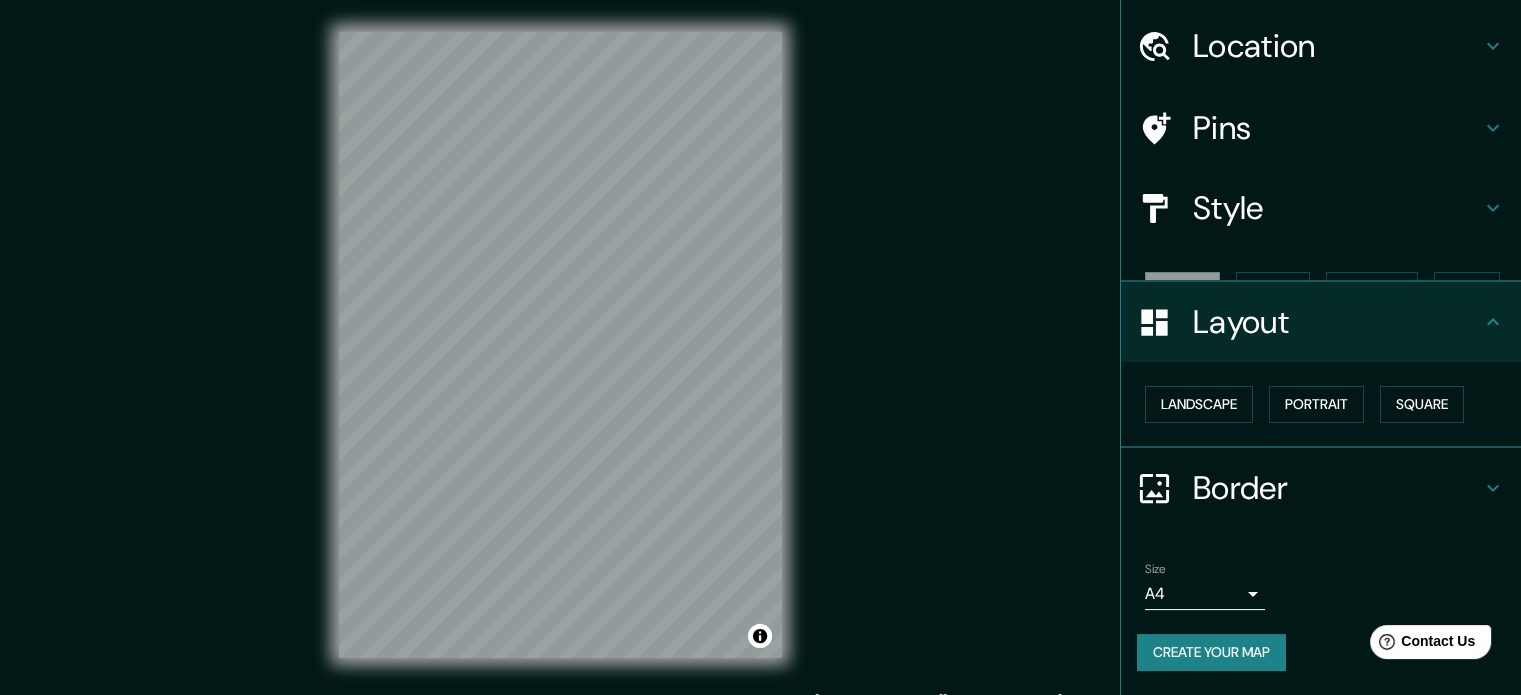 scroll, scrollTop: 22, scrollLeft: 0, axis: vertical 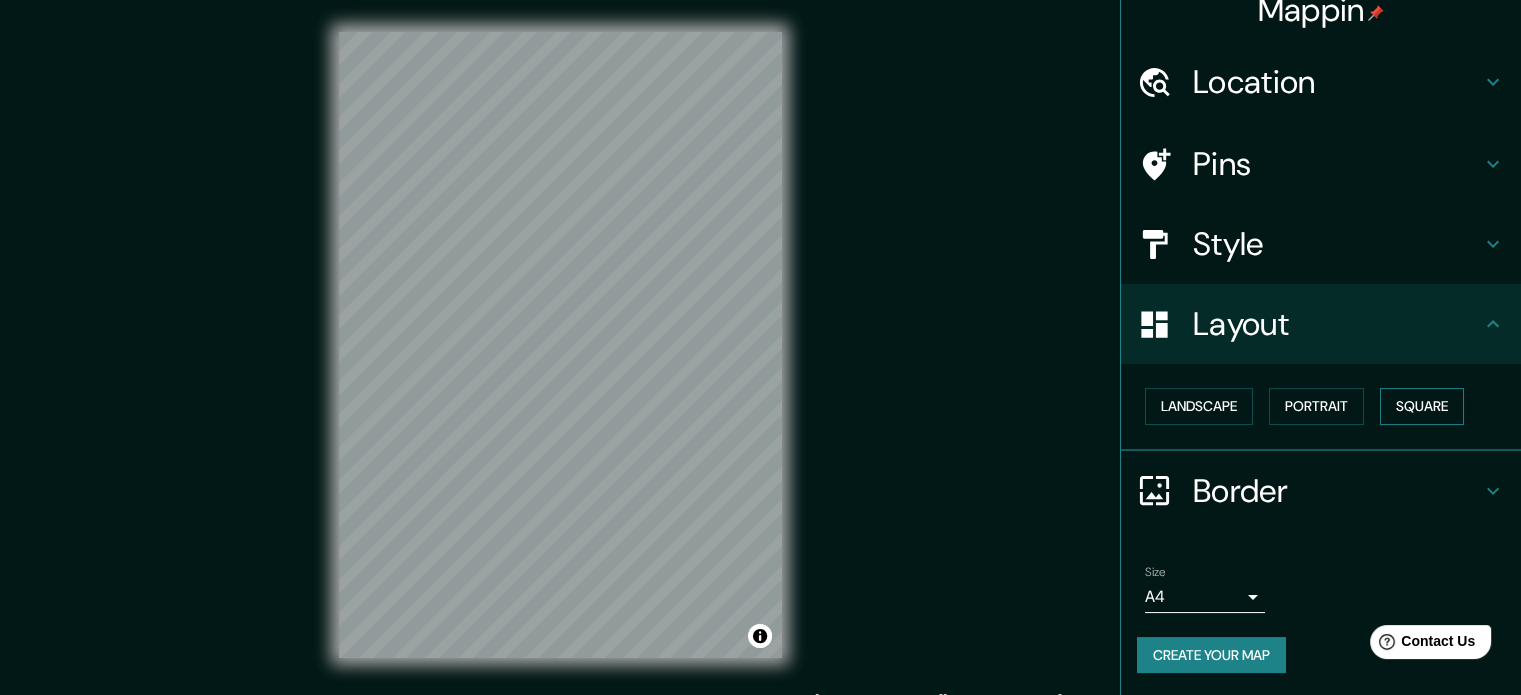 click on "Square" at bounding box center (1422, 406) 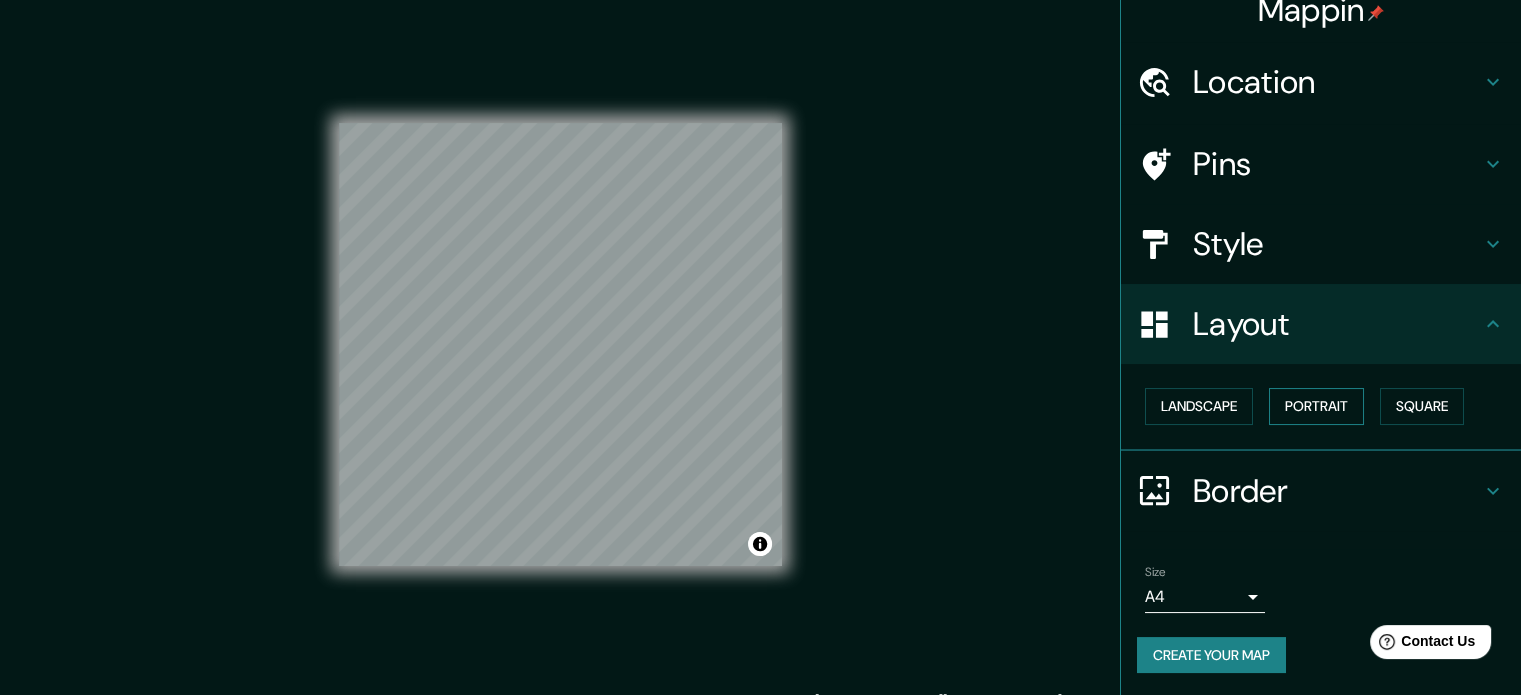click on "Portrait" at bounding box center (1316, 406) 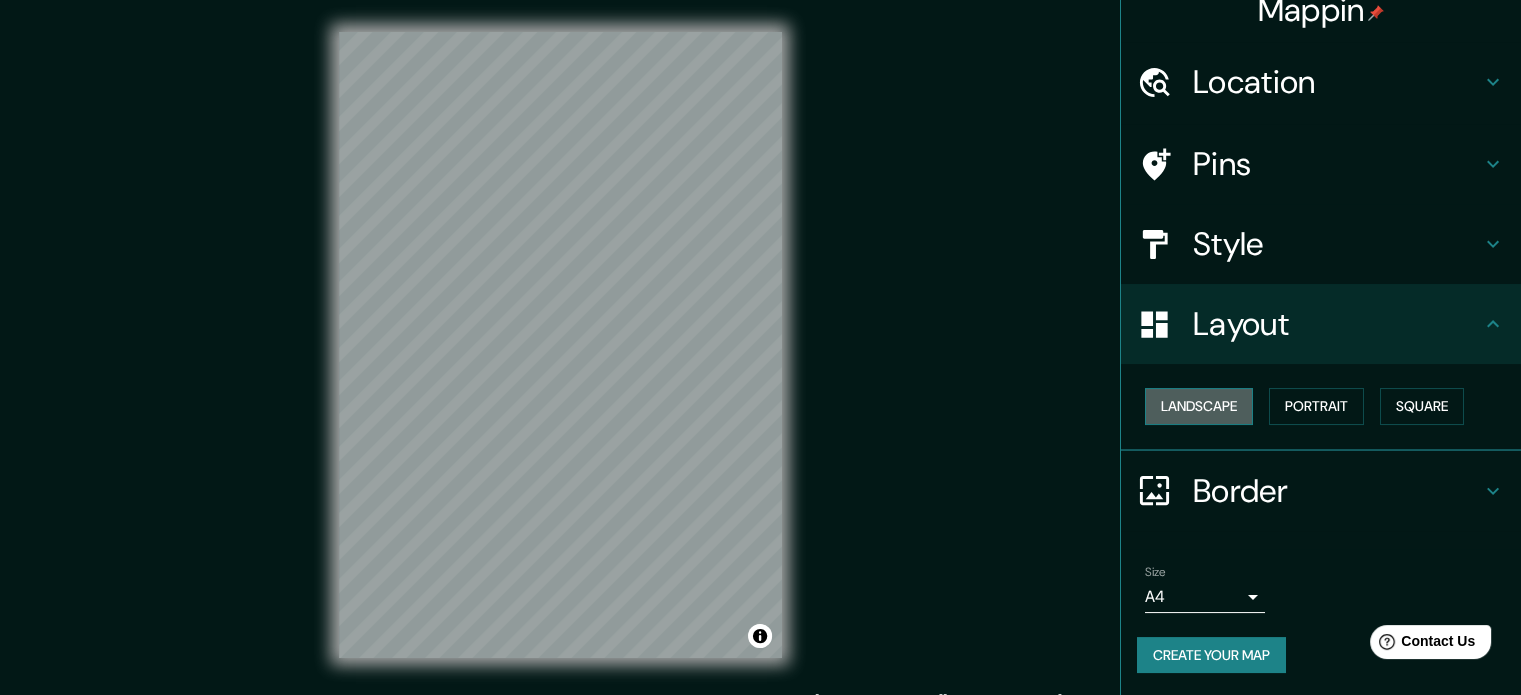 click on "Landscape" at bounding box center (1199, 406) 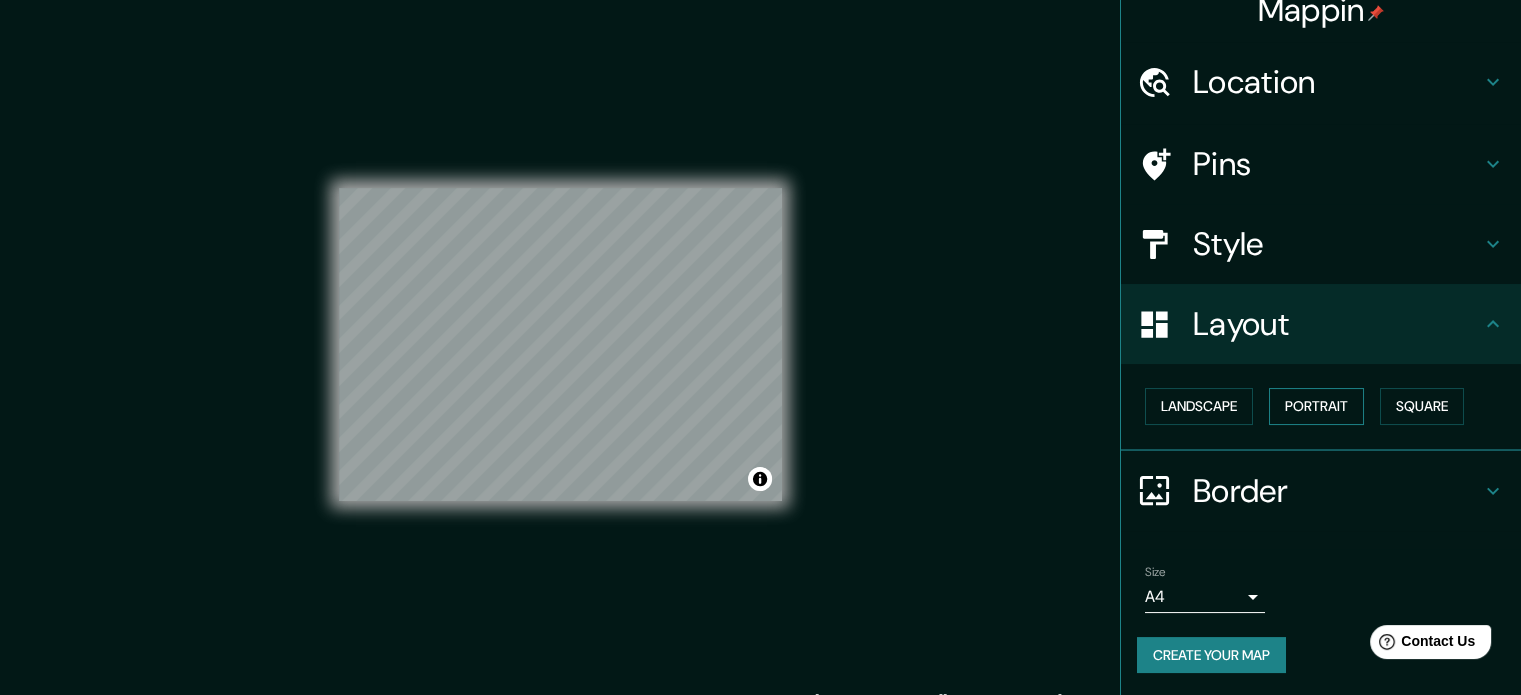 click on "Portrait" at bounding box center (1316, 406) 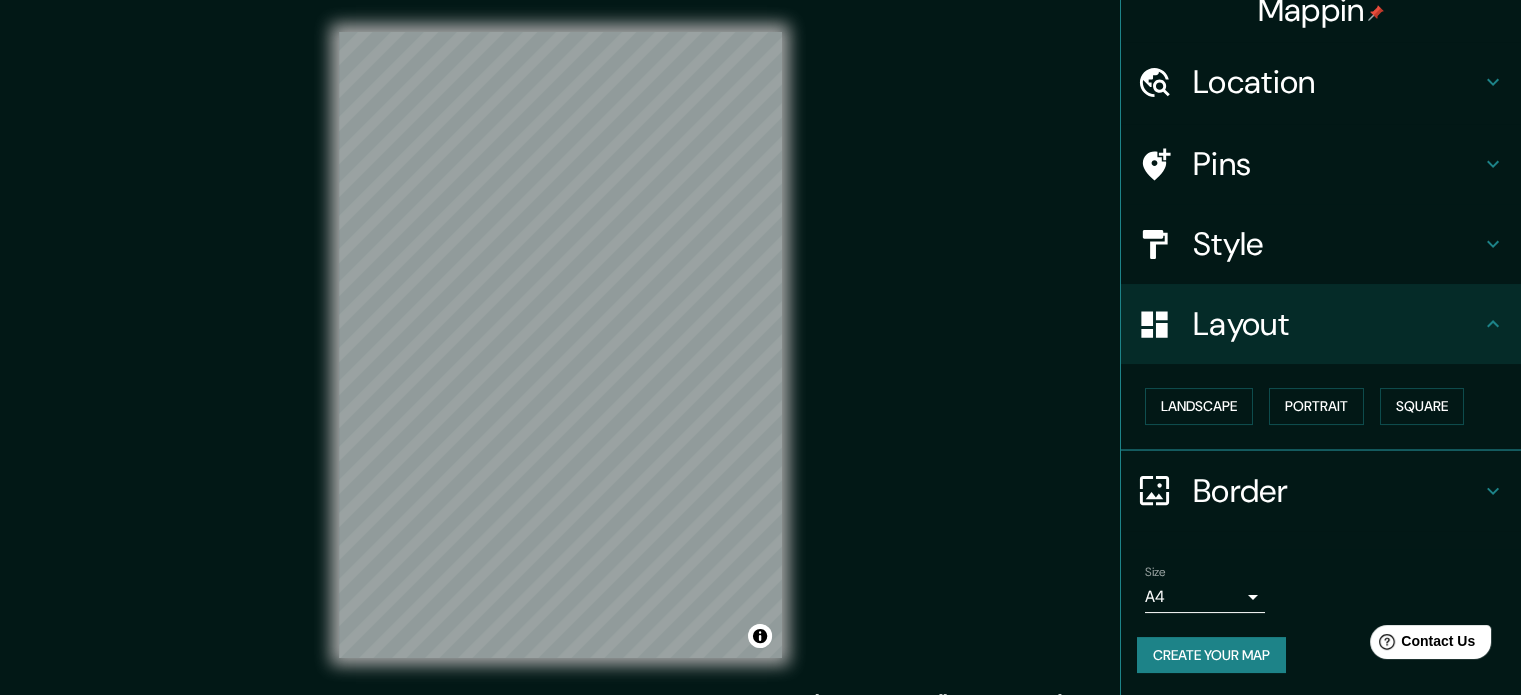 click on "Border" at bounding box center [1337, 491] 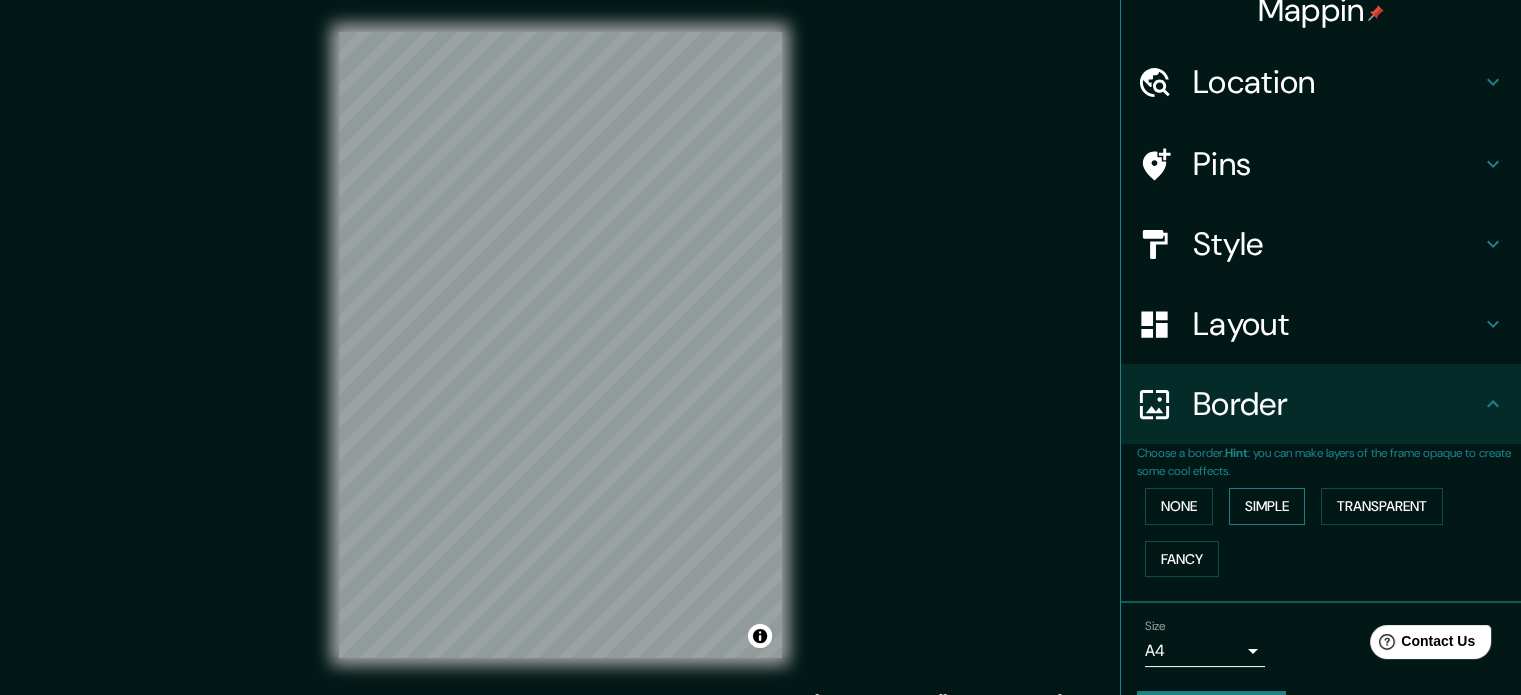click on "Simple" at bounding box center (1267, 506) 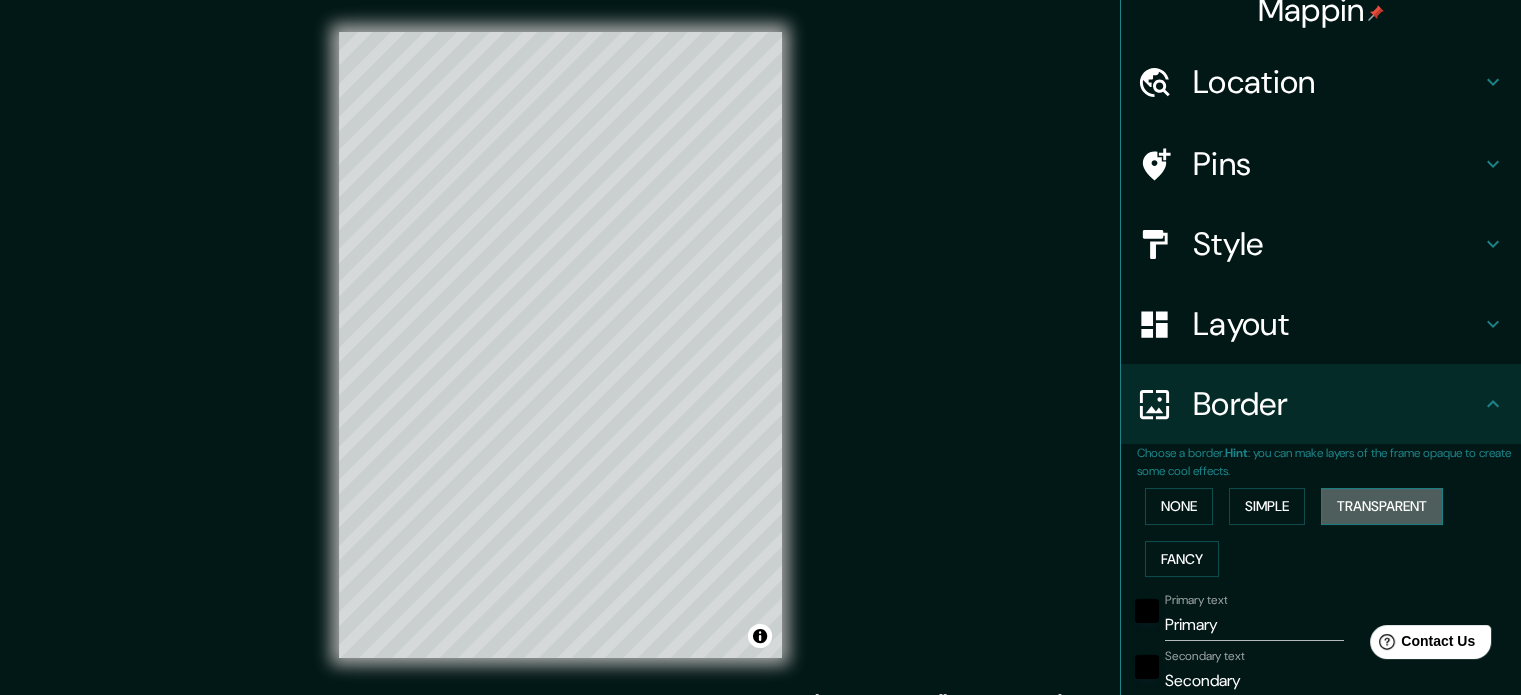 click on "Transparent" at bounding box center [1382, 506] 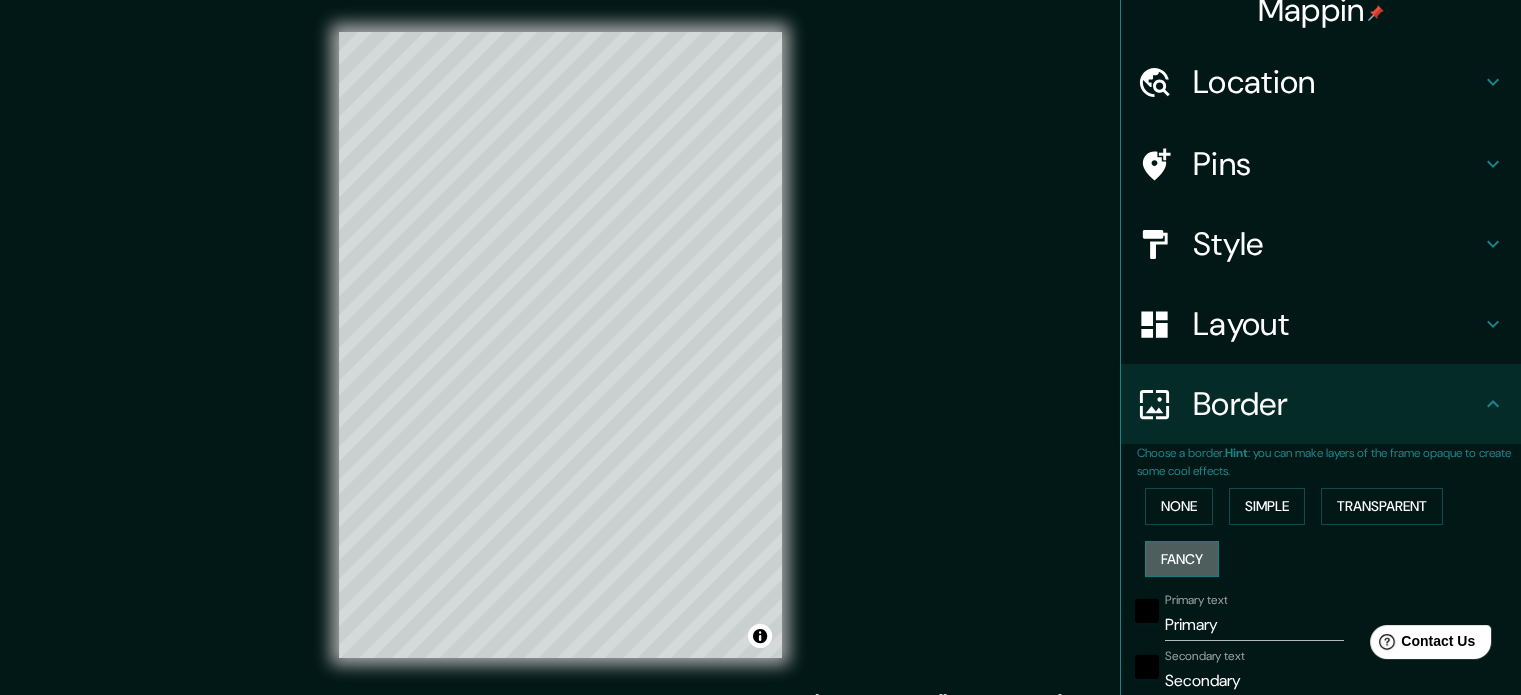 click on "Fancy" at bounding box center (1182, 559) 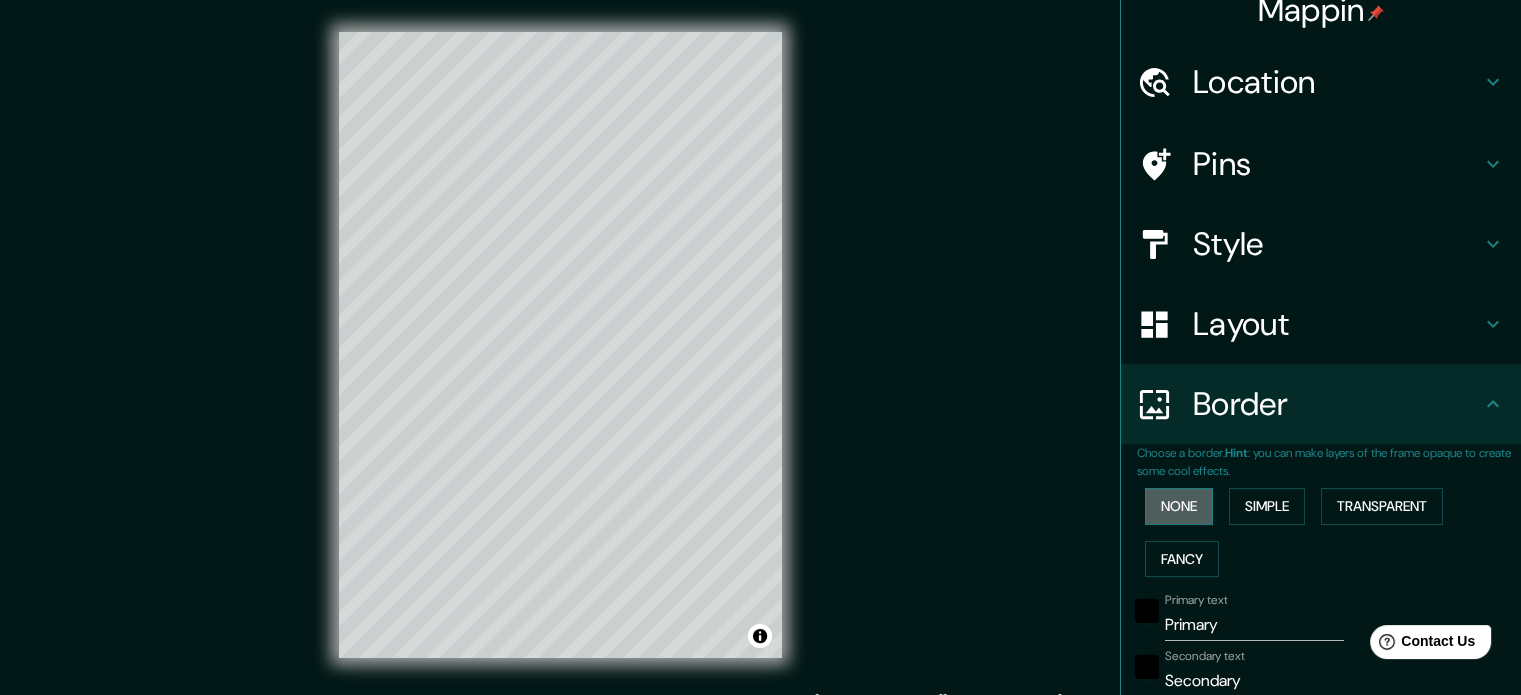 click on "None" at bounding box center [1179, 506] 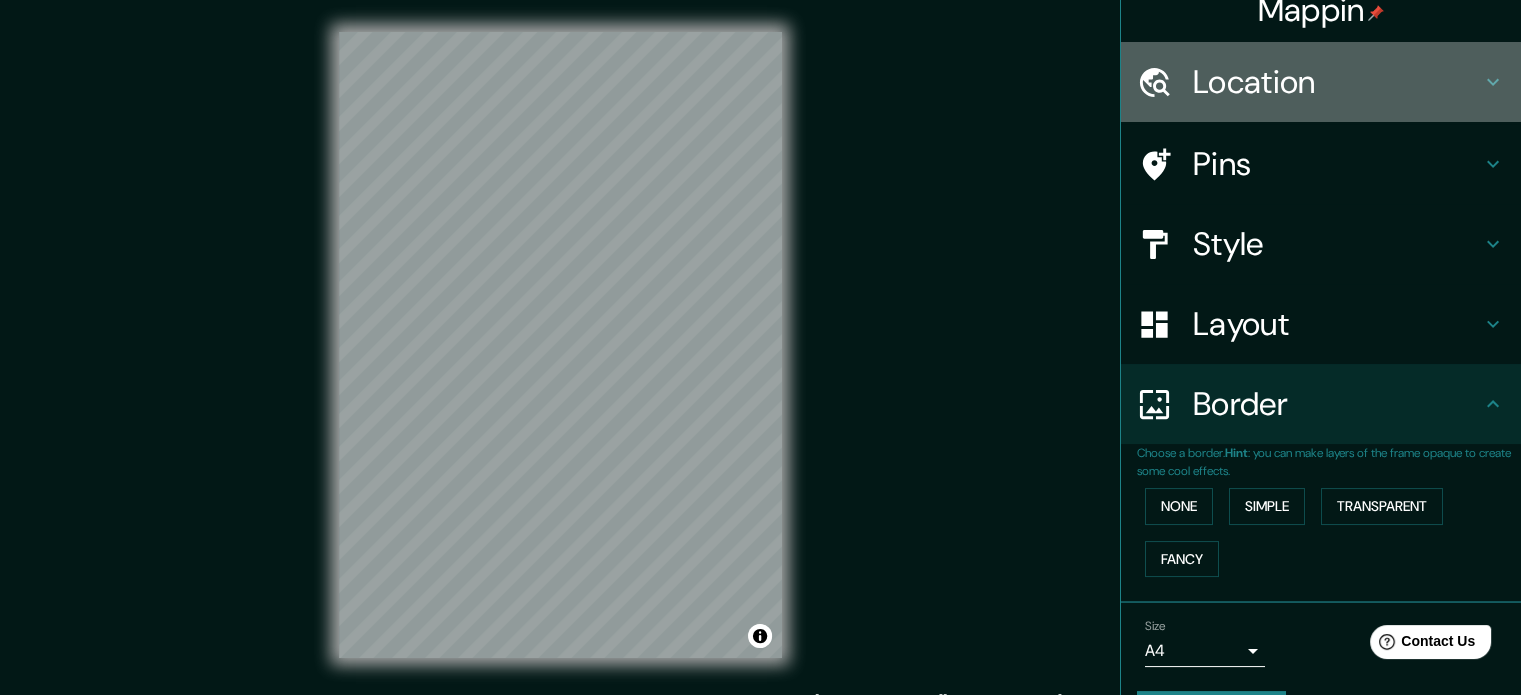 click on "Location" at bounding box center [1337, 82] 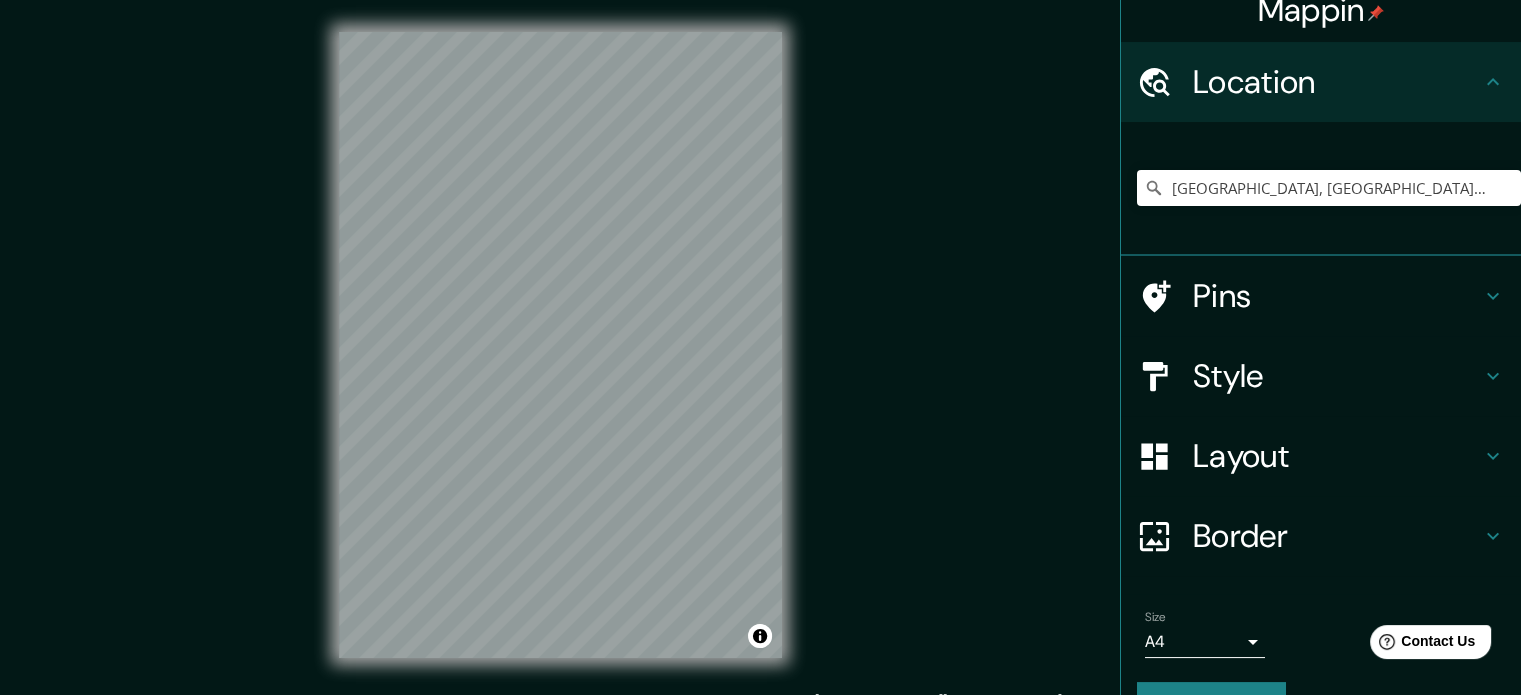 click on "Location" at bounding box center (1337, 82) 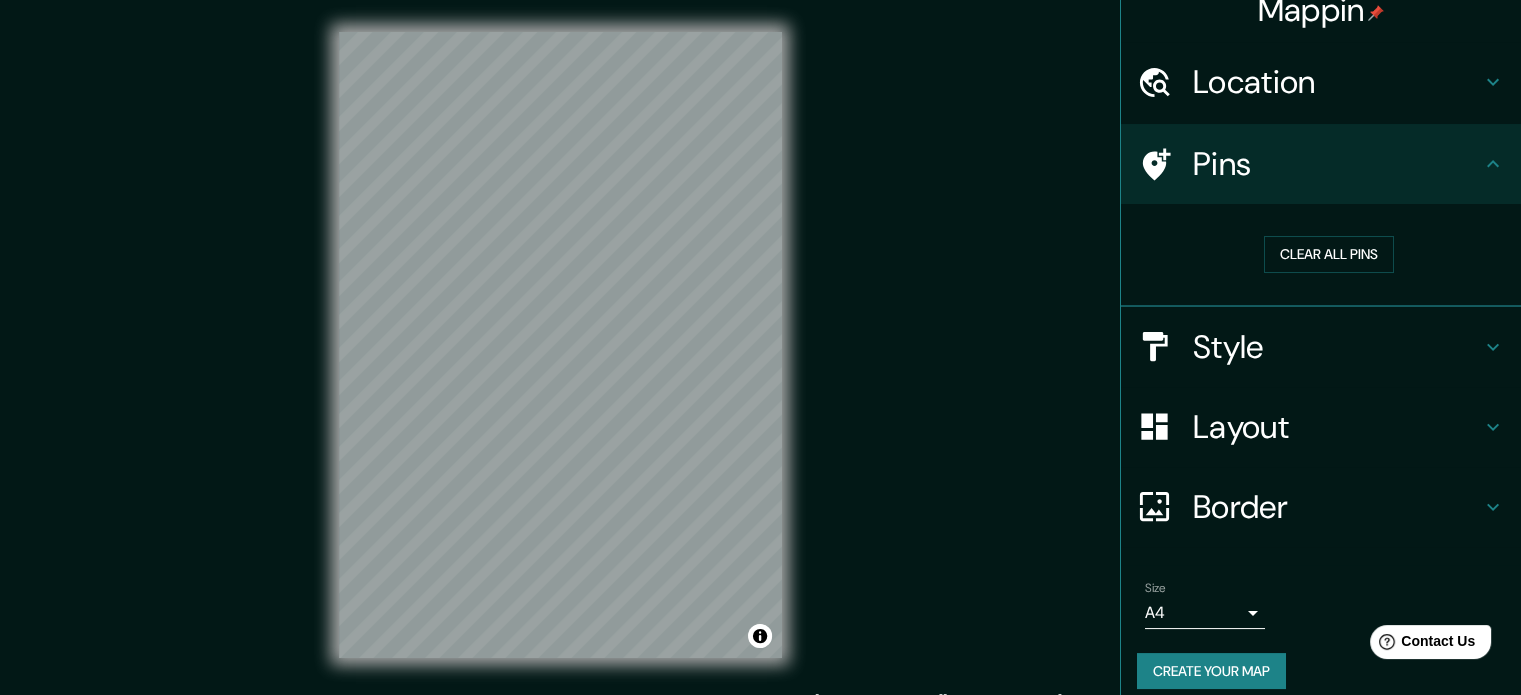 click on "Style" at bounding box center [1337, 347] 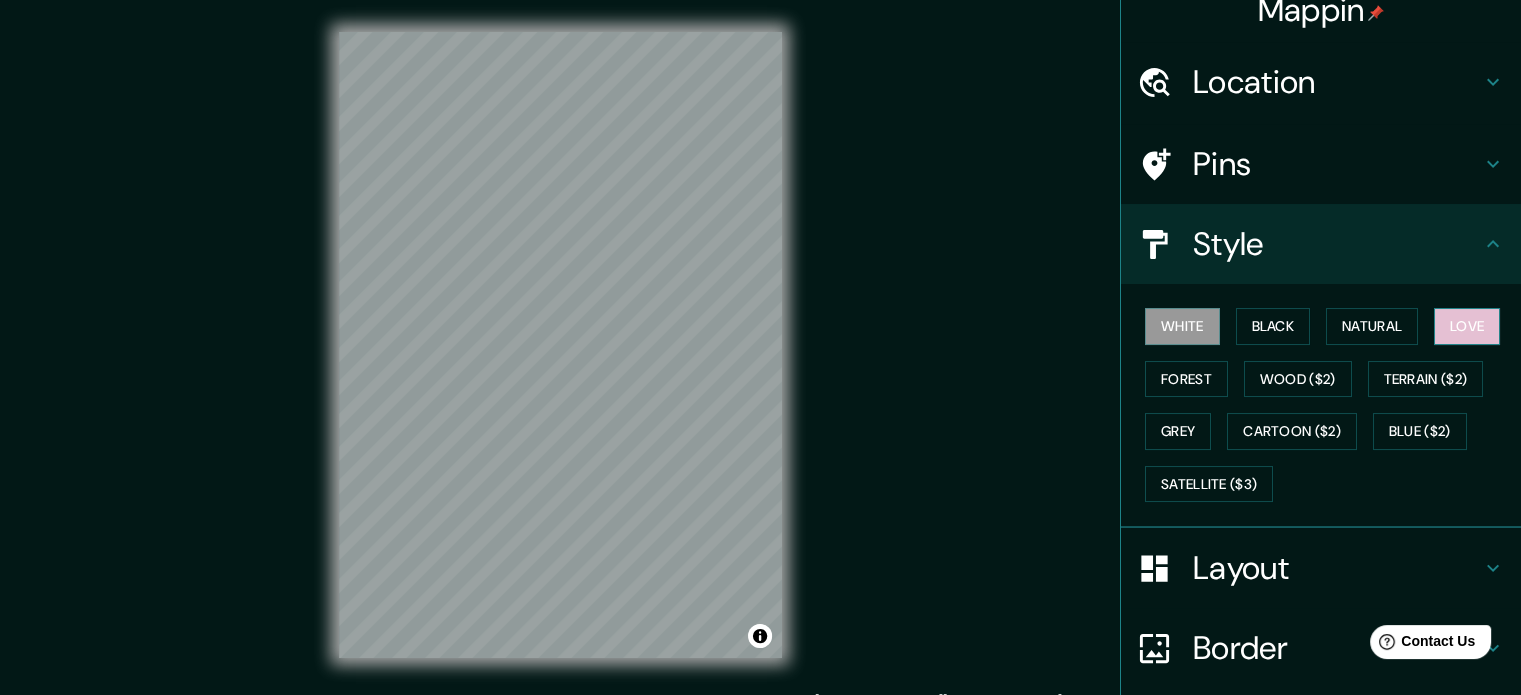 click on "Love" at bounding box center (1467, 326) 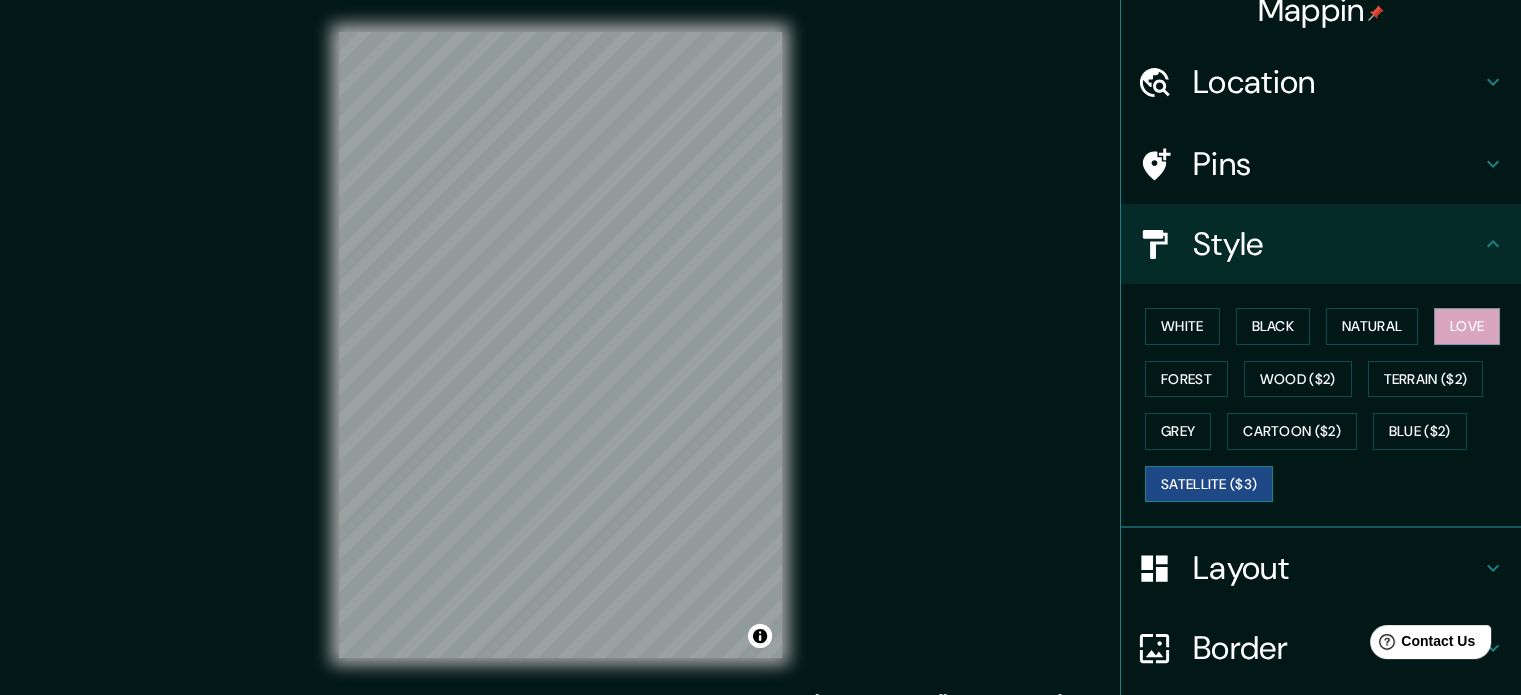 click on "Satellite ($3)" at bounding box center [1209, 484] 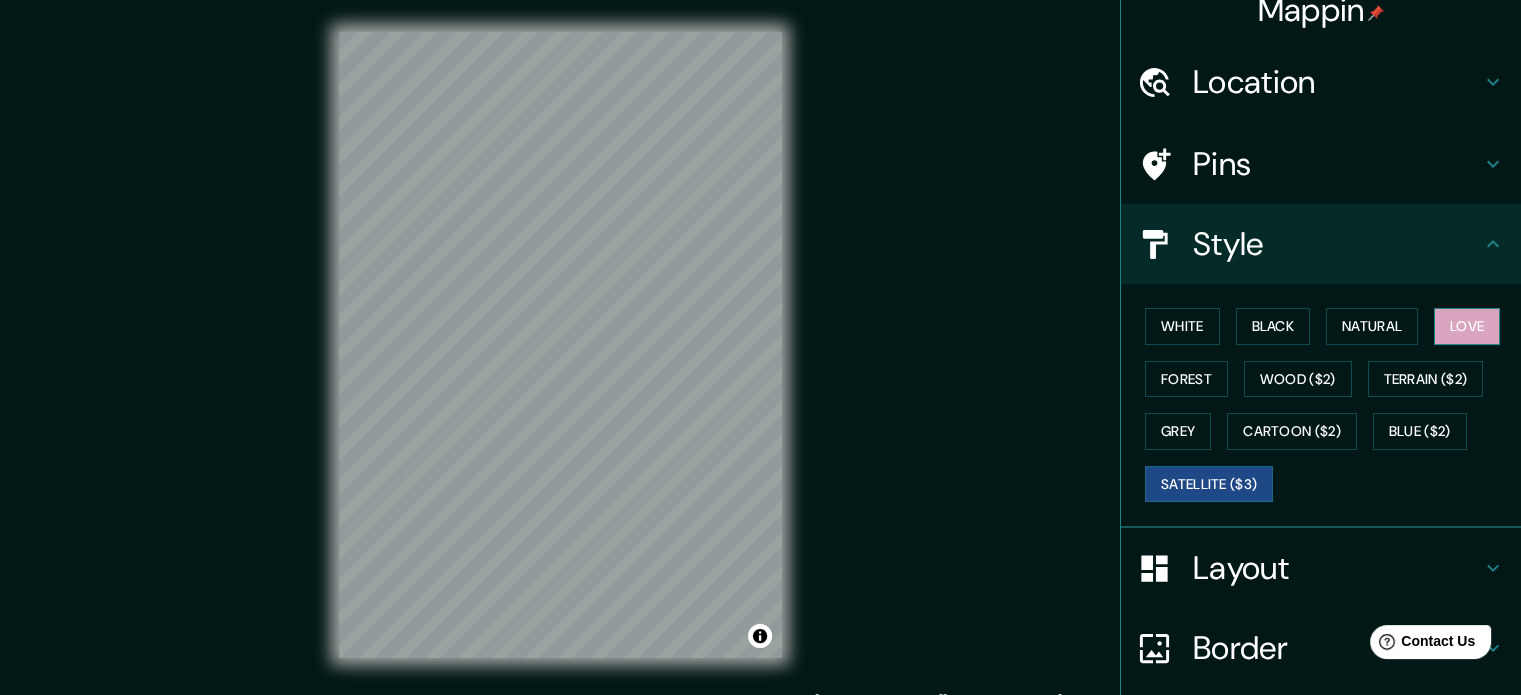 click on "Love" at bounding box center (1467, 326) 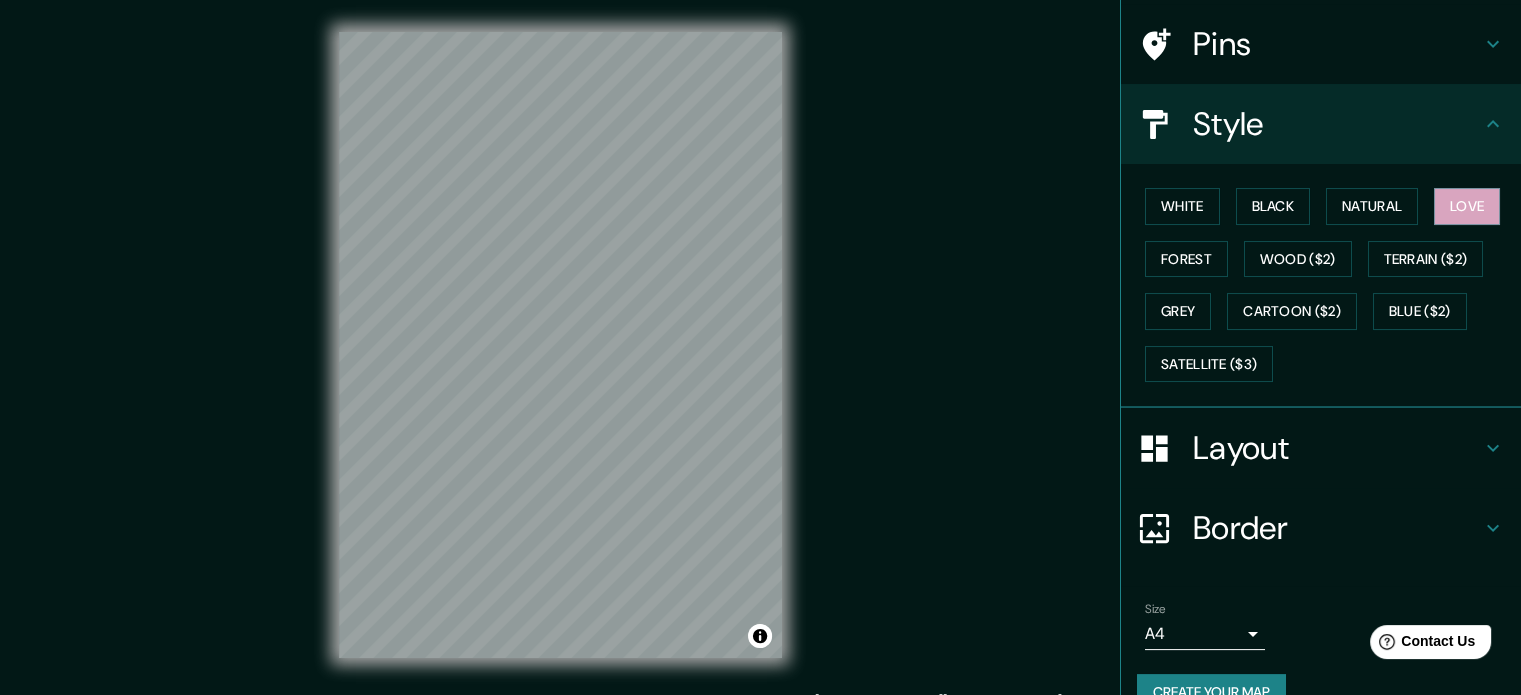 scroll, scrollTop: 178, scrollLeft: 0, axis: vertical 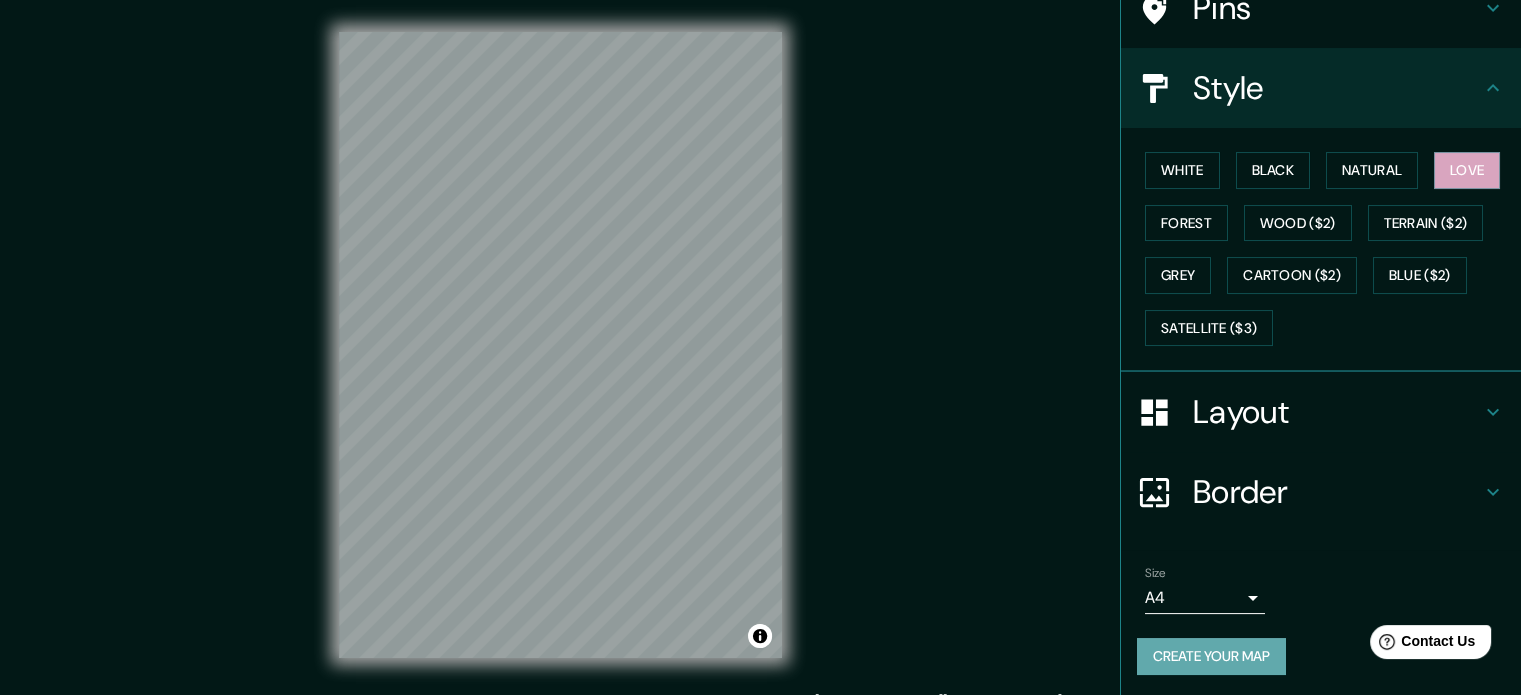 click on "Create your map" at bounding box center [1211, 656] 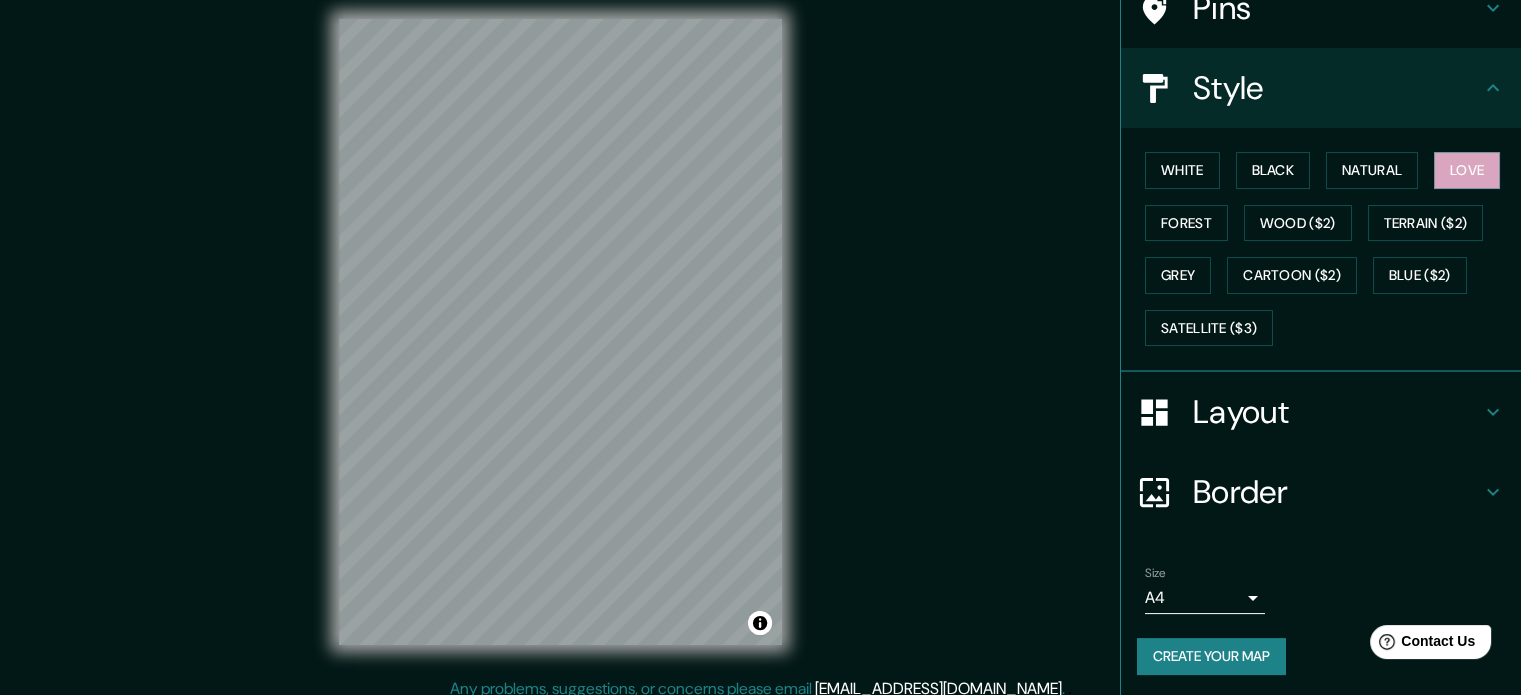 scroll, scrollTop: 26, scrollLeft: 0, axis: vertical 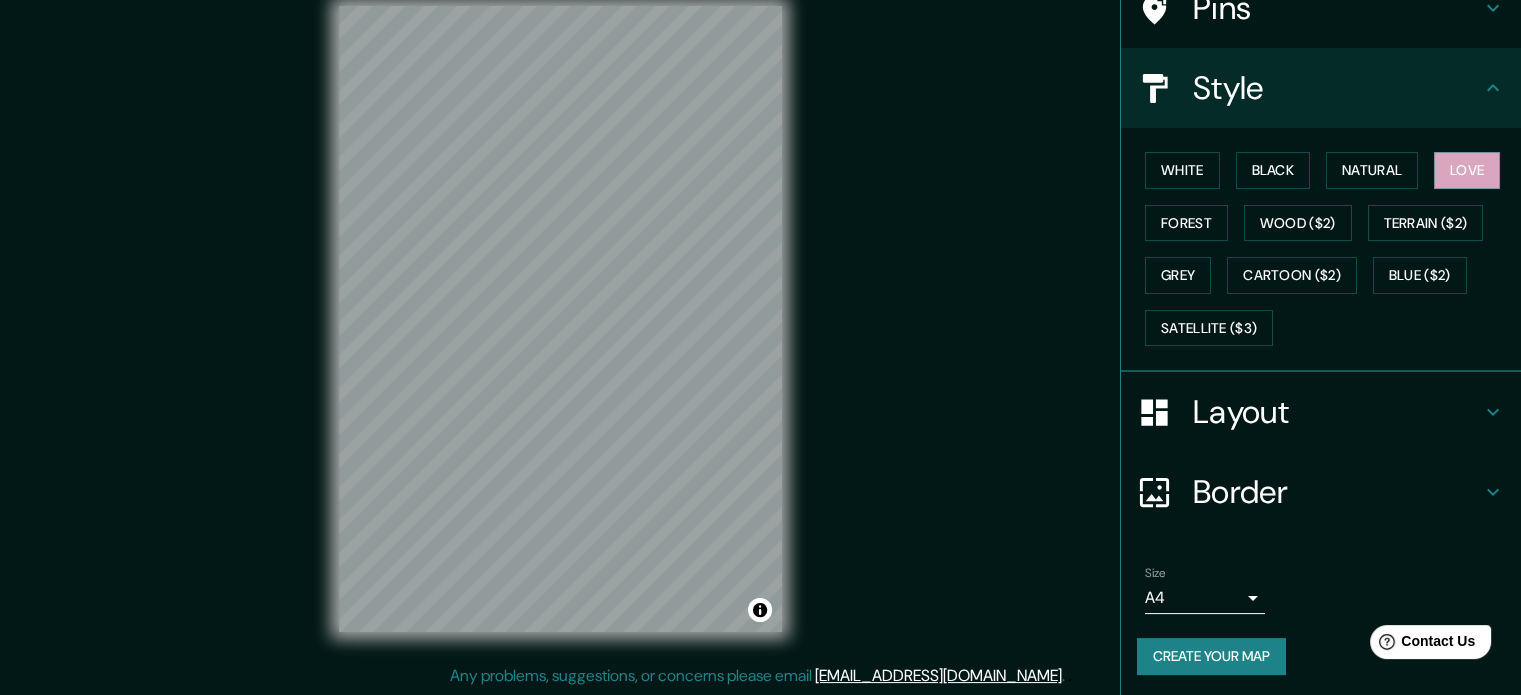 click on "Create your map" at bounding box center (1211, 656) 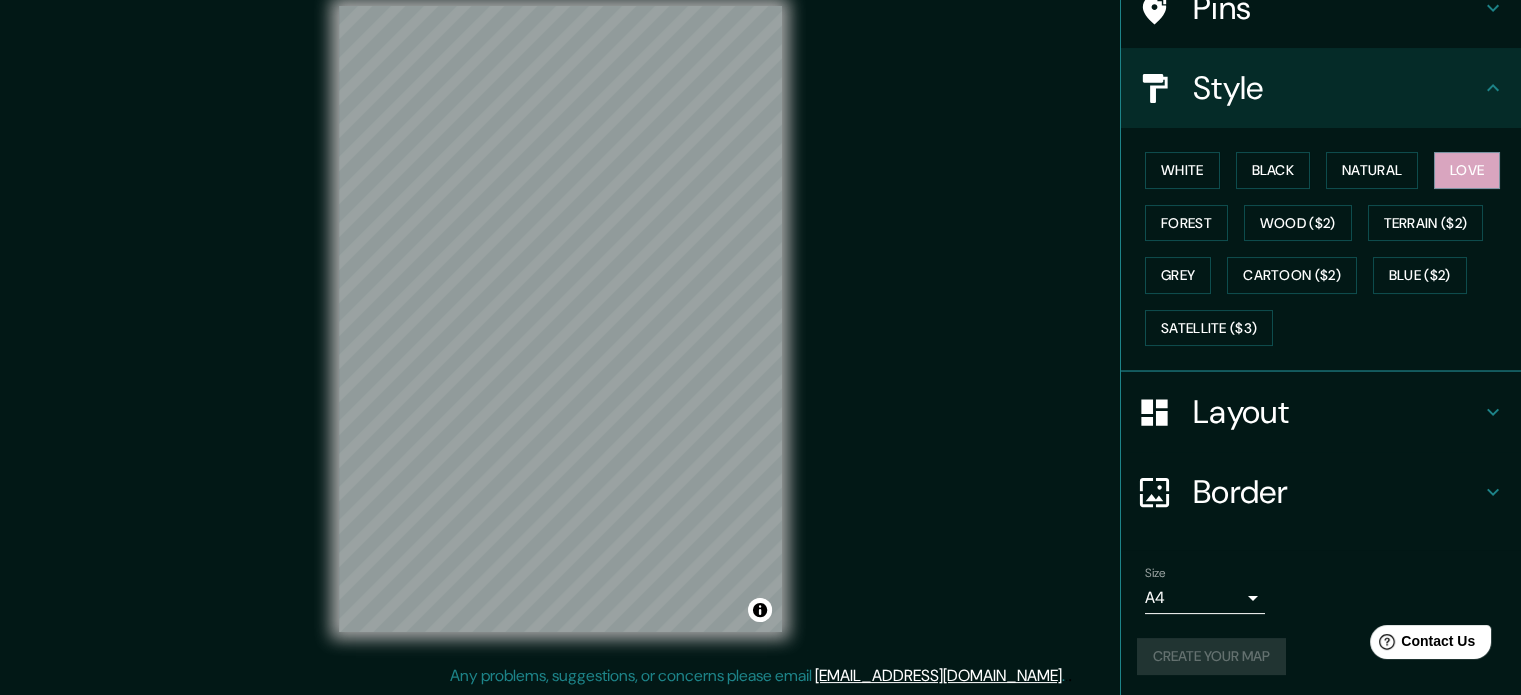 click on "Border" at bounding box center [1337, 492] 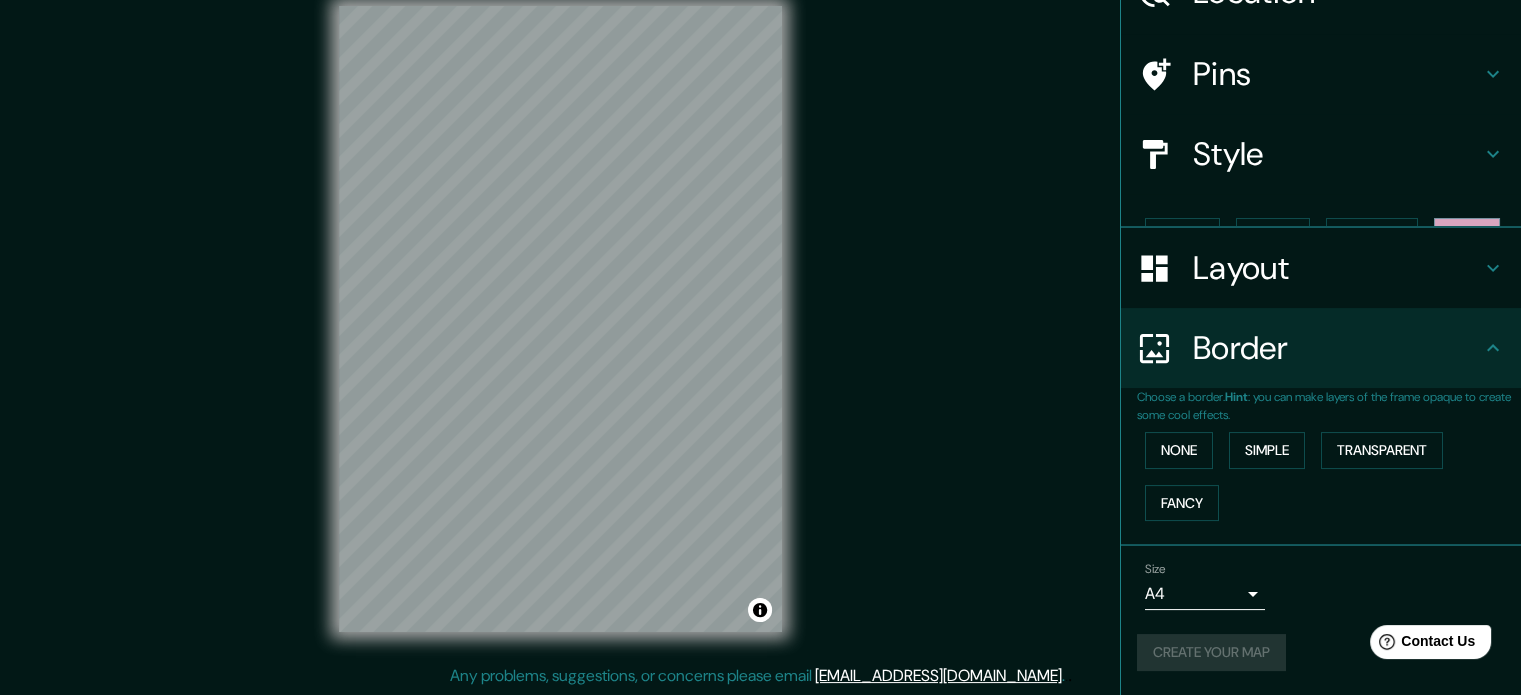 scroll, scrollTop: 76, scrollLeft: 0, axis: vertical 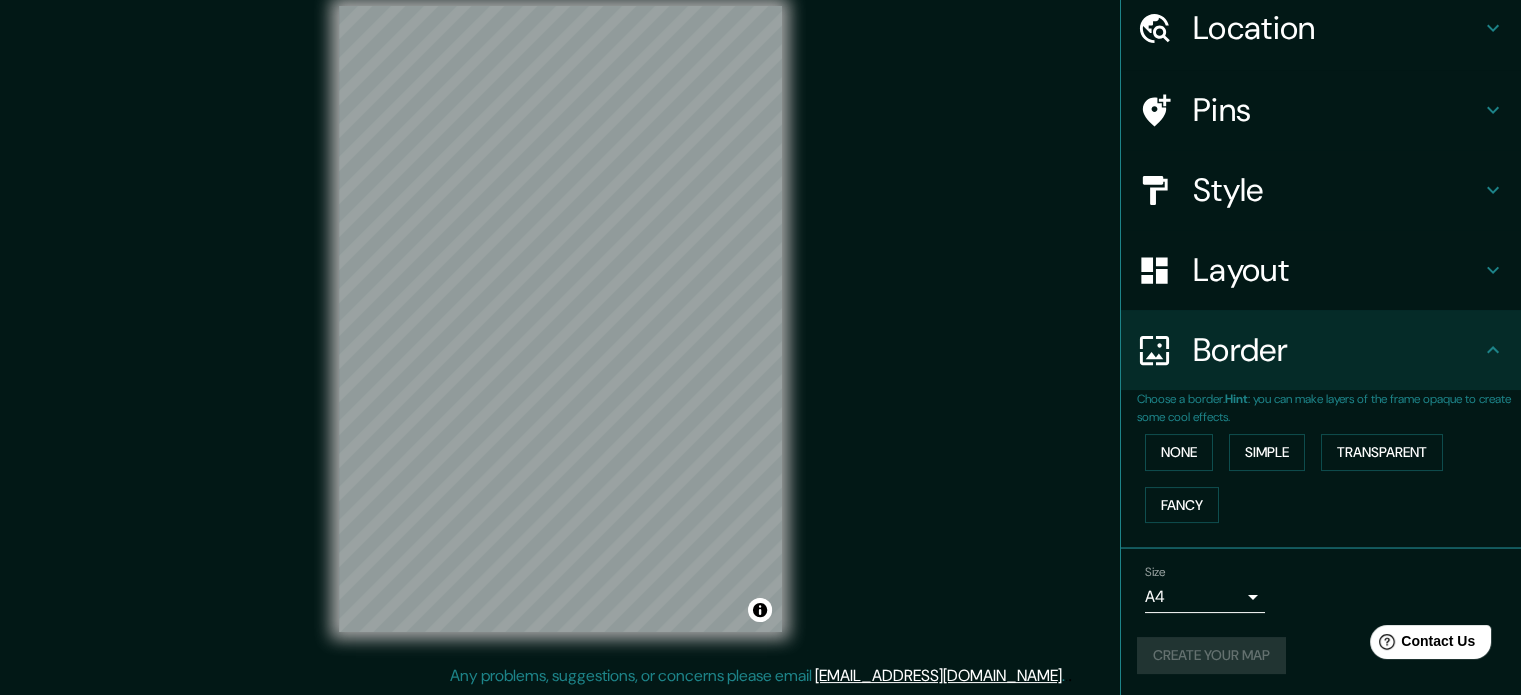 click on "Border" at bounding box center (1321, 350) 